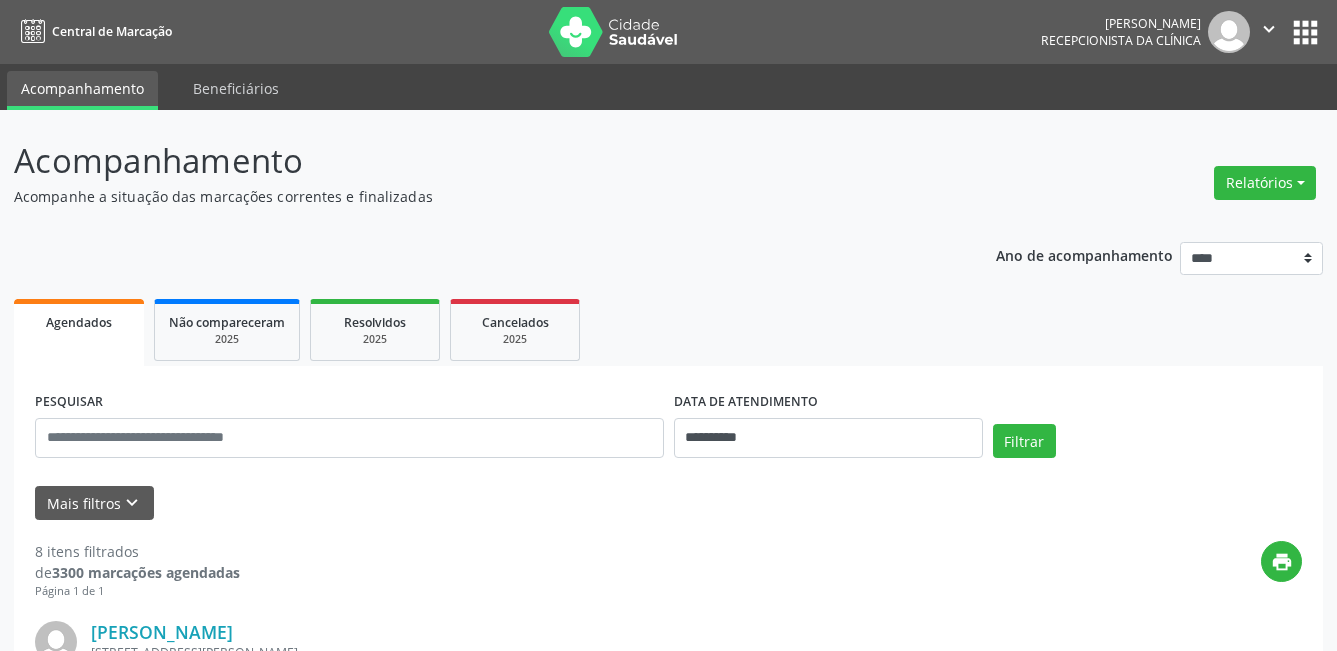 scroll, scrollTop: 0, scrollLeft: 0, axis: both 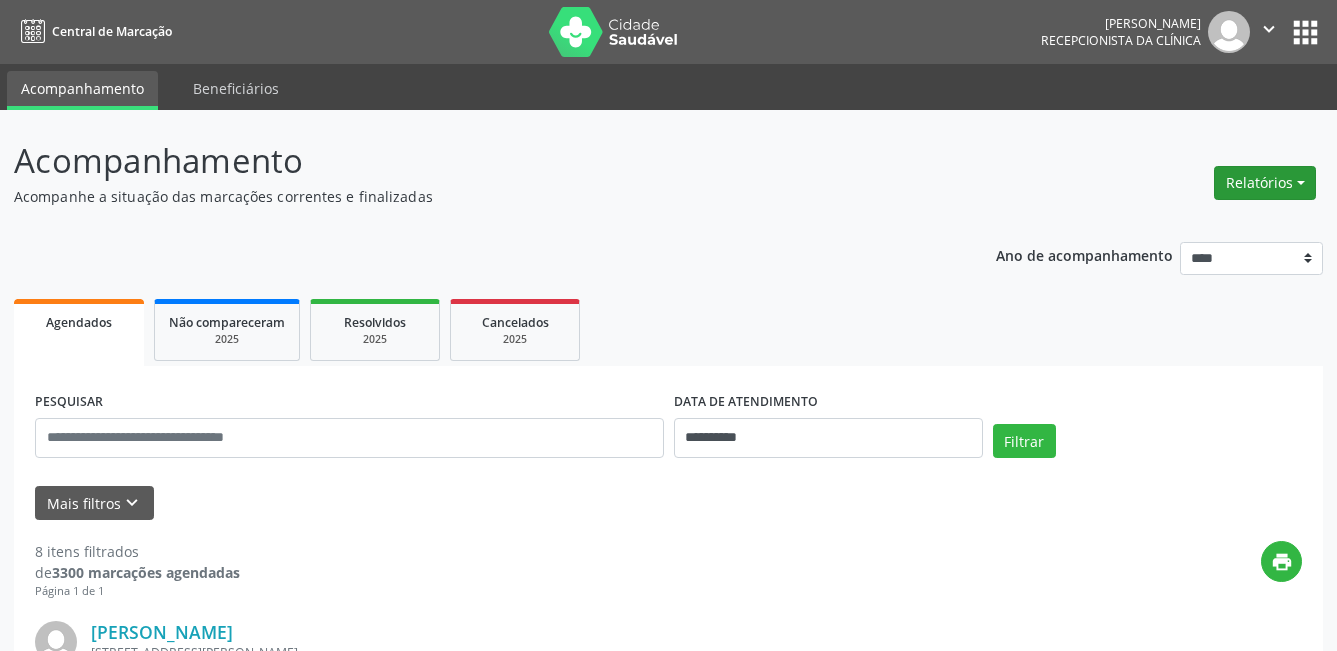 click on "Relatórios" at bounding box center [1265, 183] 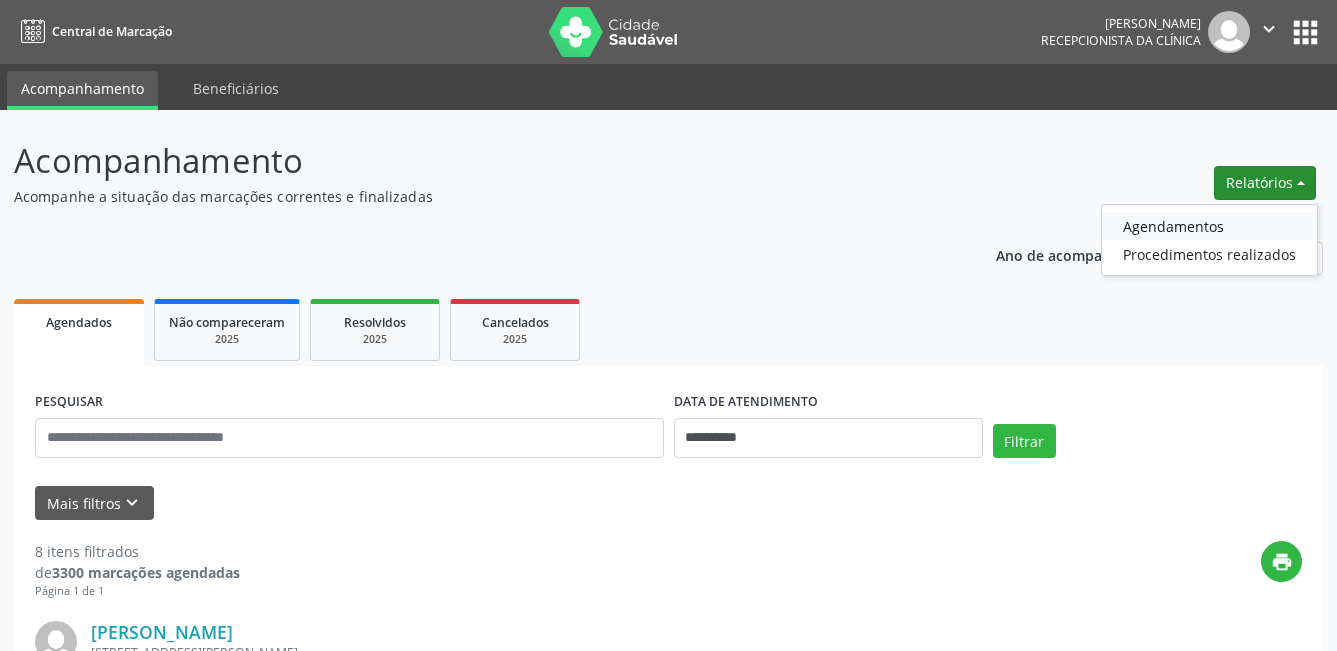 click on "Agendamentos" at bounding box center (1209, 226) 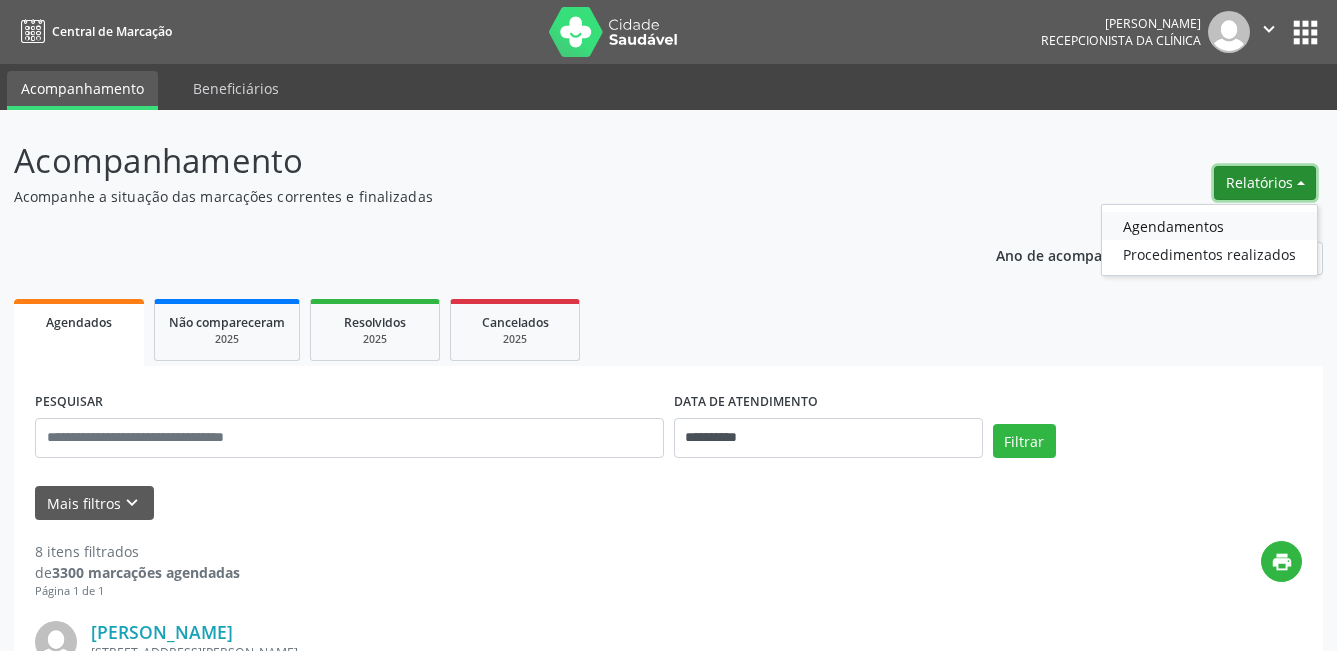 select on "*" 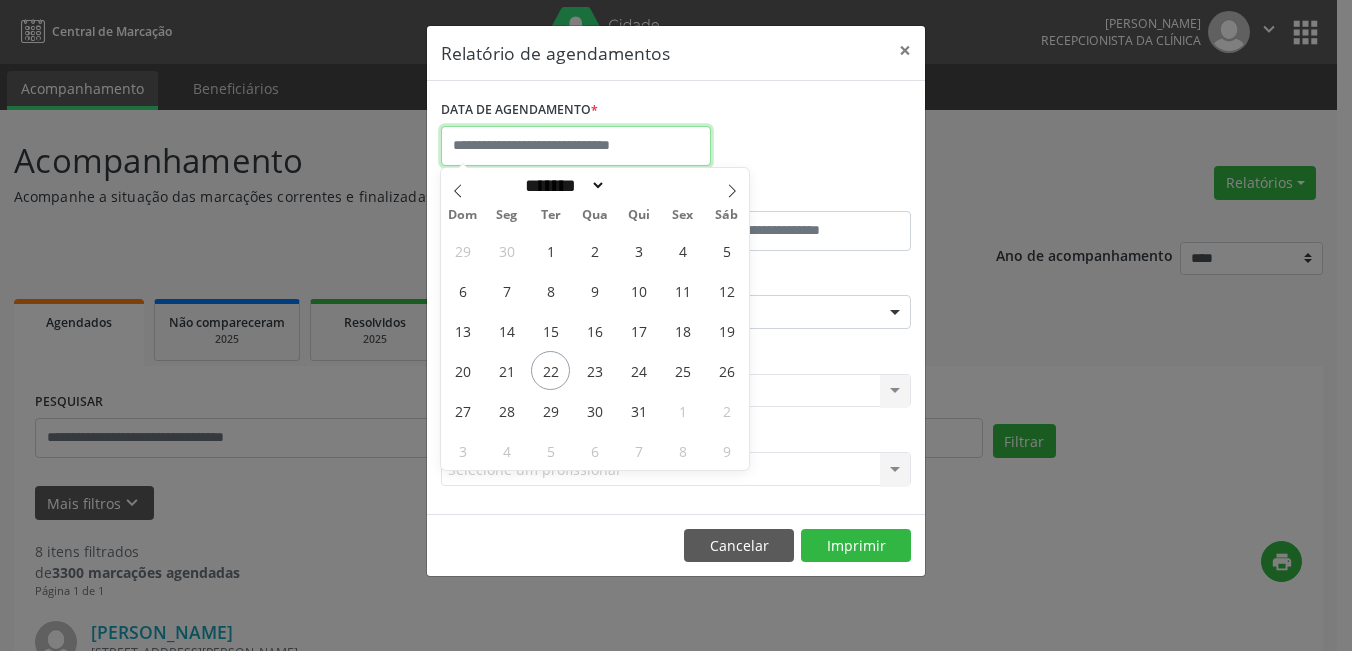 click at bounding box center [576, 146] 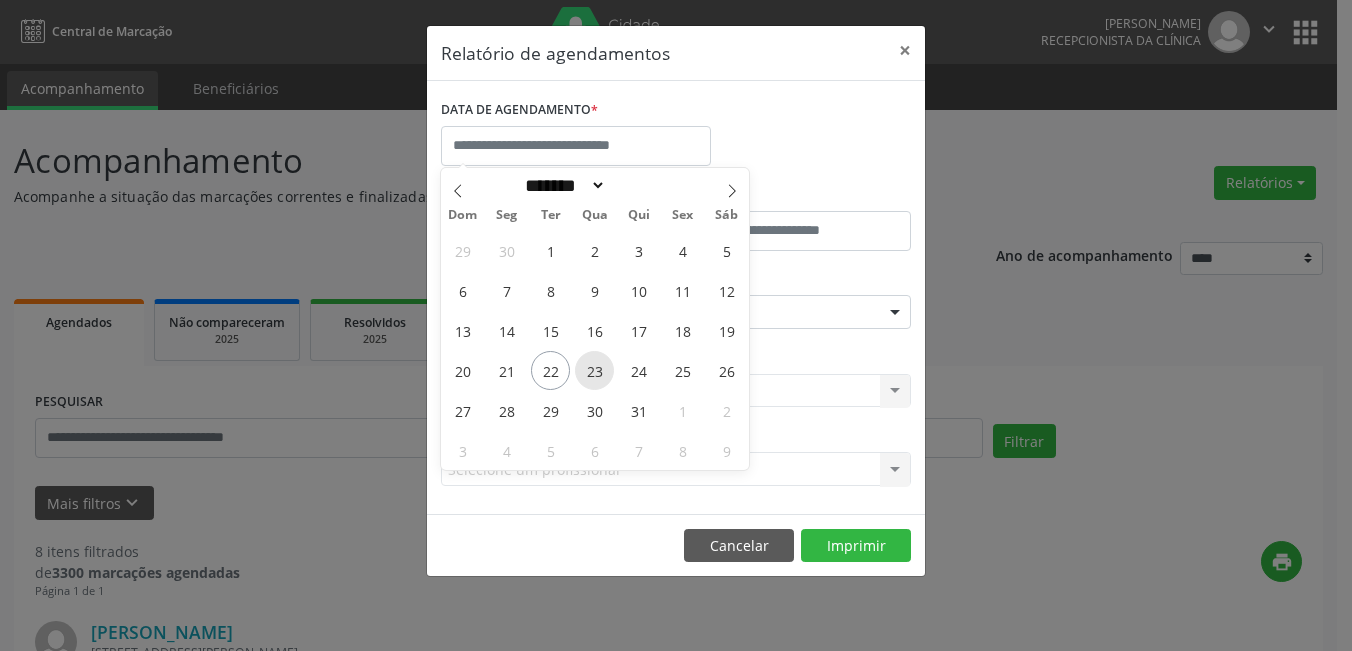 click on "23" at bounding box center [594, 370] 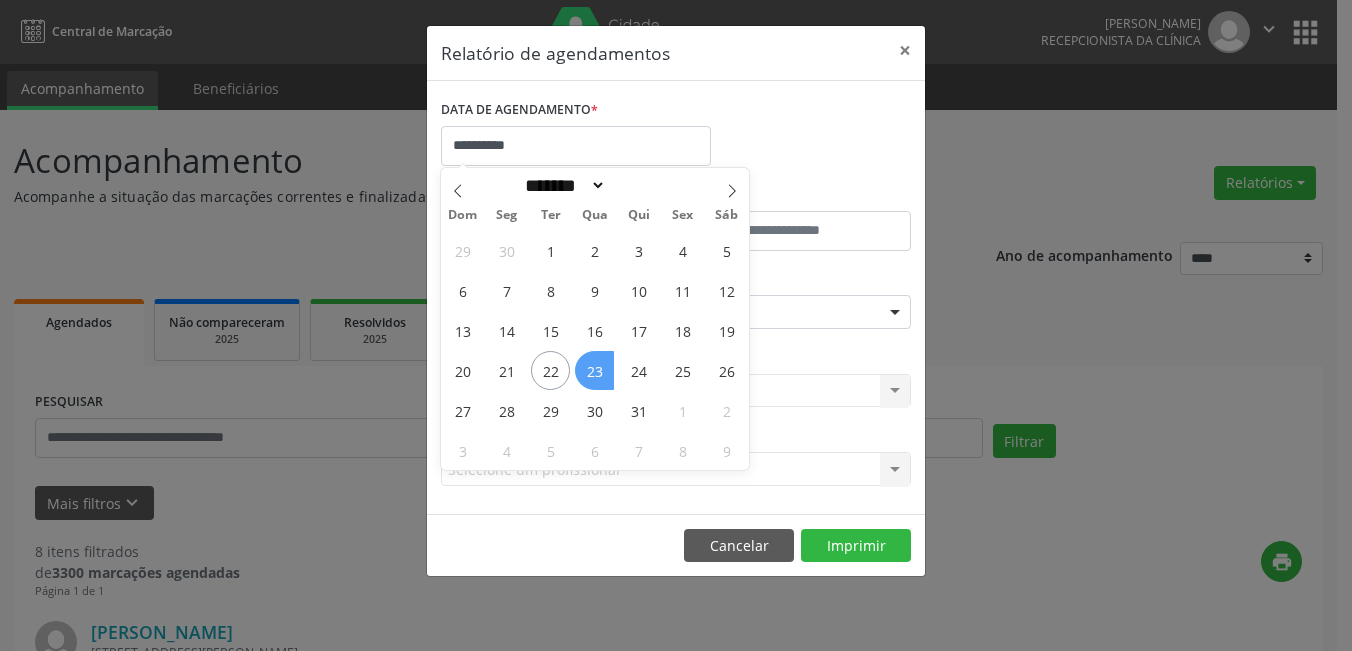 click on "23" at bounding box center (594, 370) 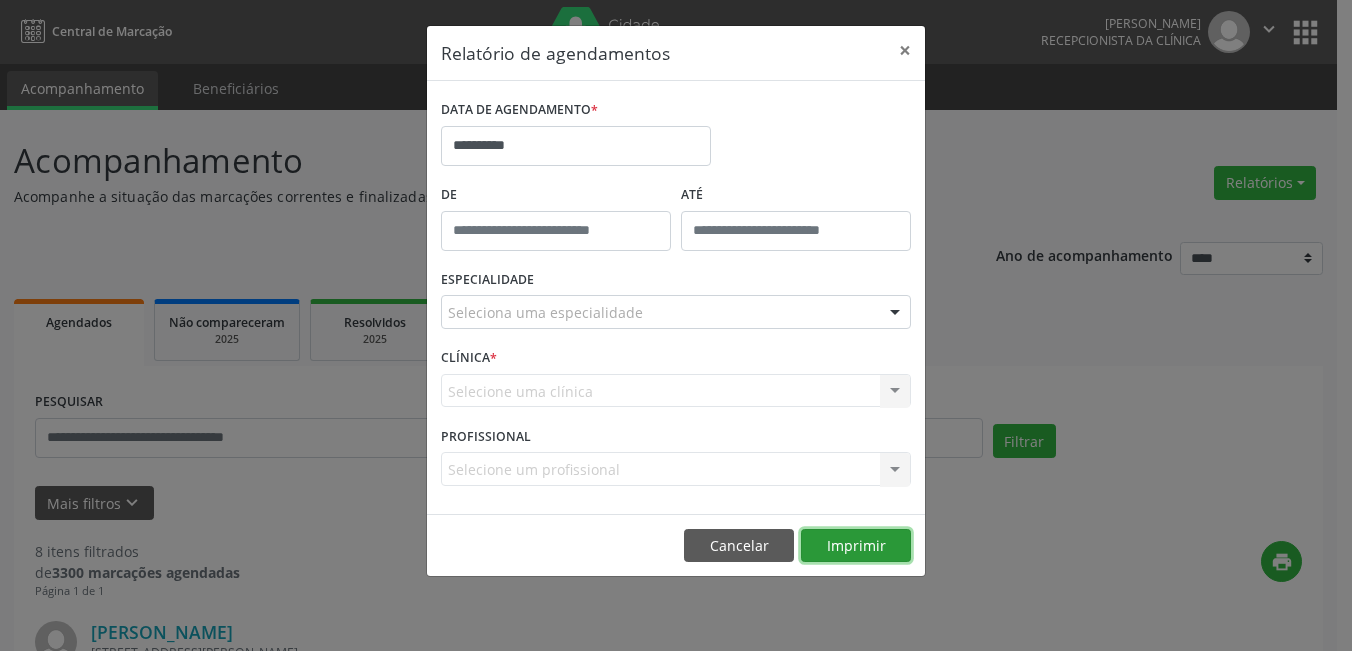 click on "Imprimir" at bounding box center (856, 546) 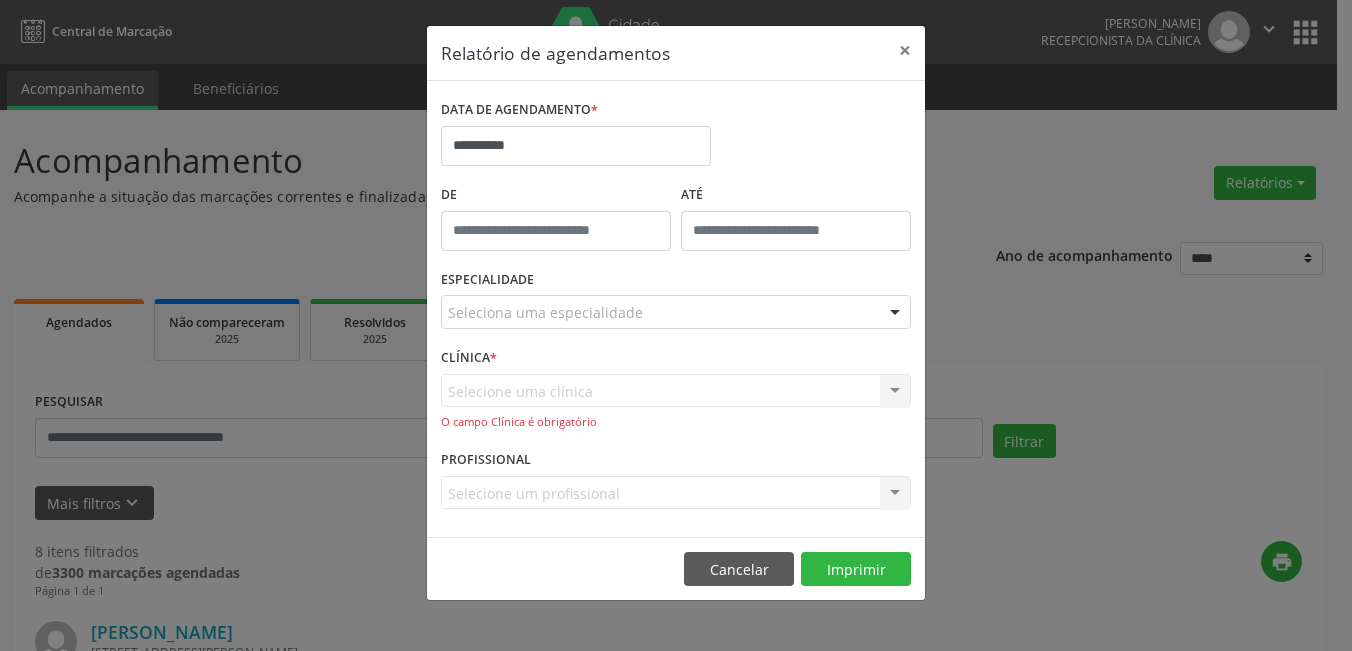 click at bounding box center (895, 313) 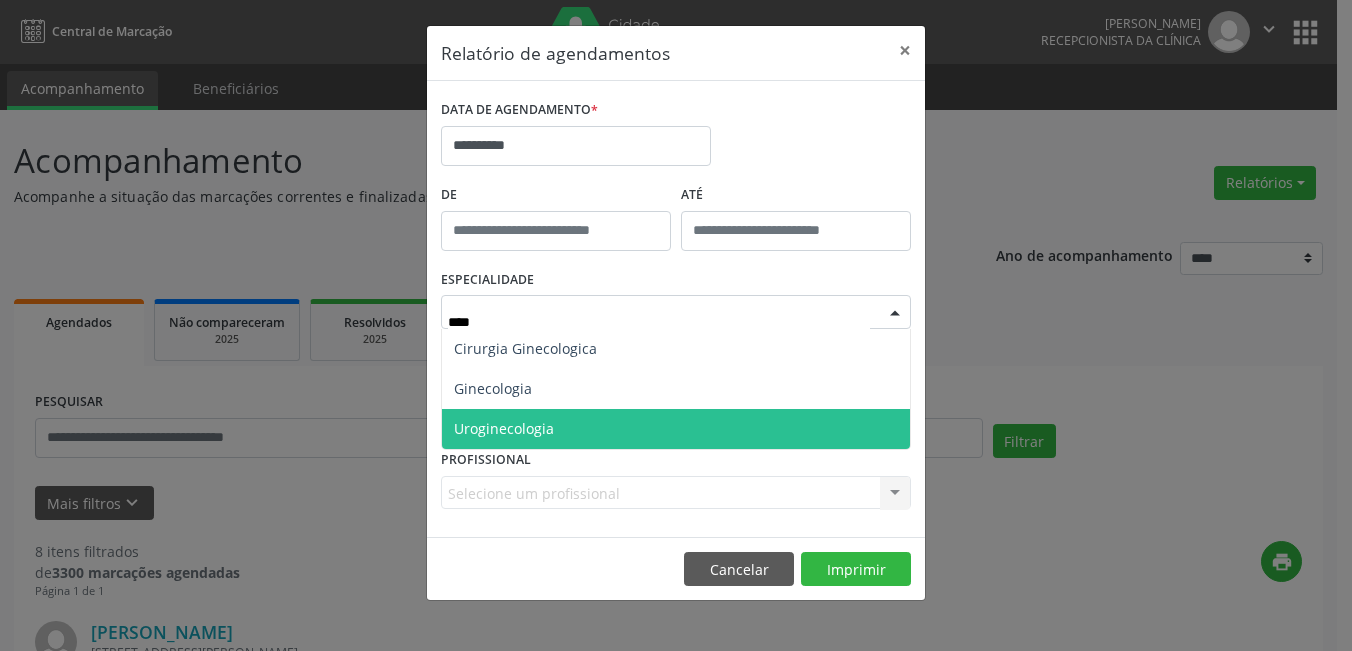 click on "Uroginecologia" at bounding box center (676, 429) 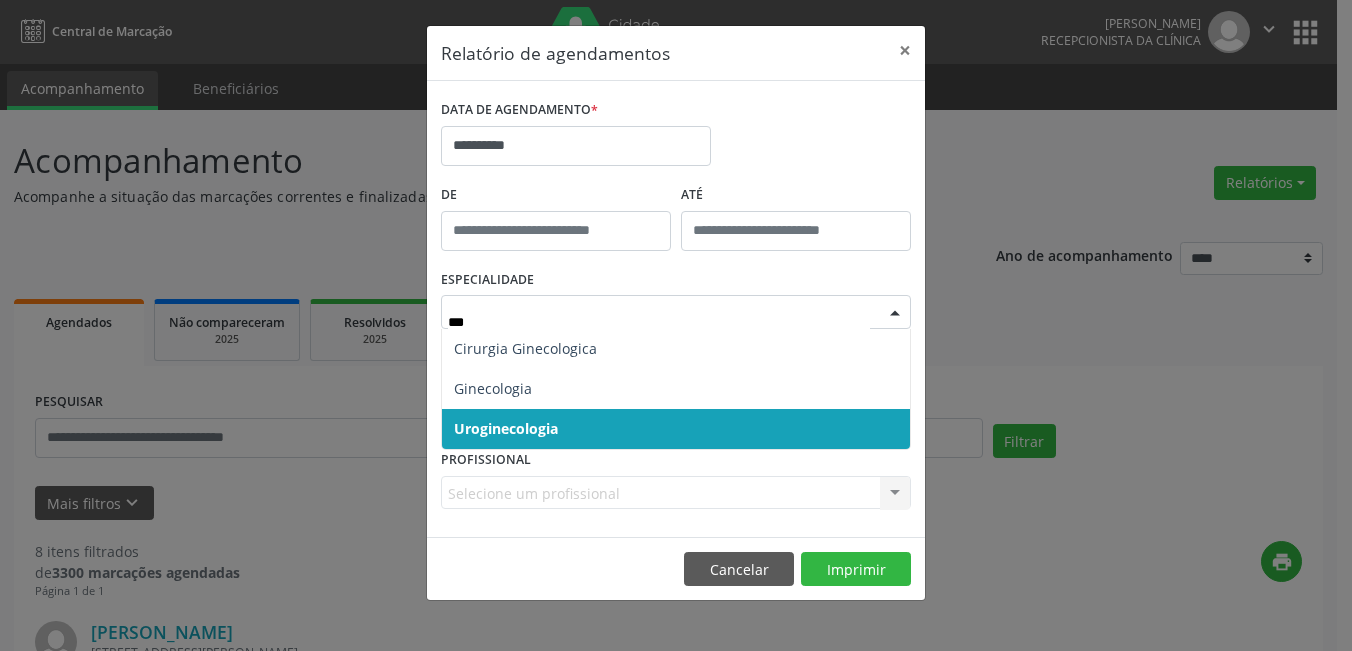 type on "****" 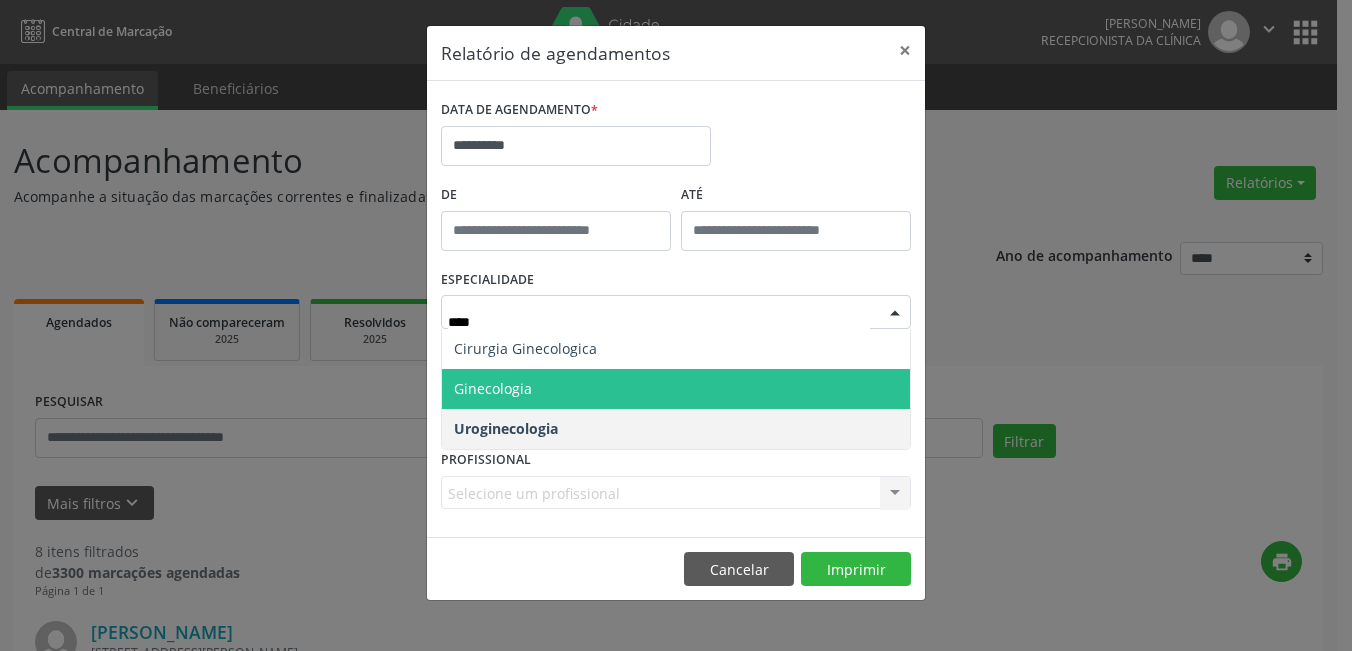click on "Ginecologia" at bounding box center [493, 388] 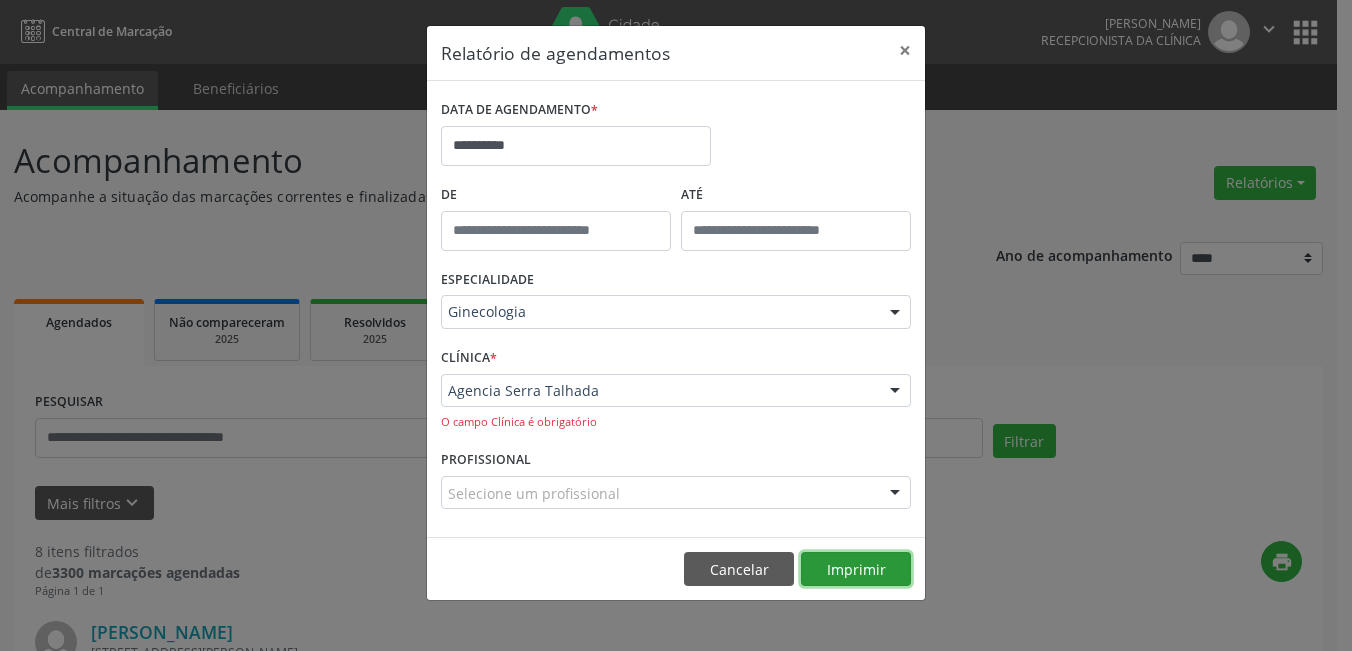 click on "Imprimir" at bounding box center [856, 569] 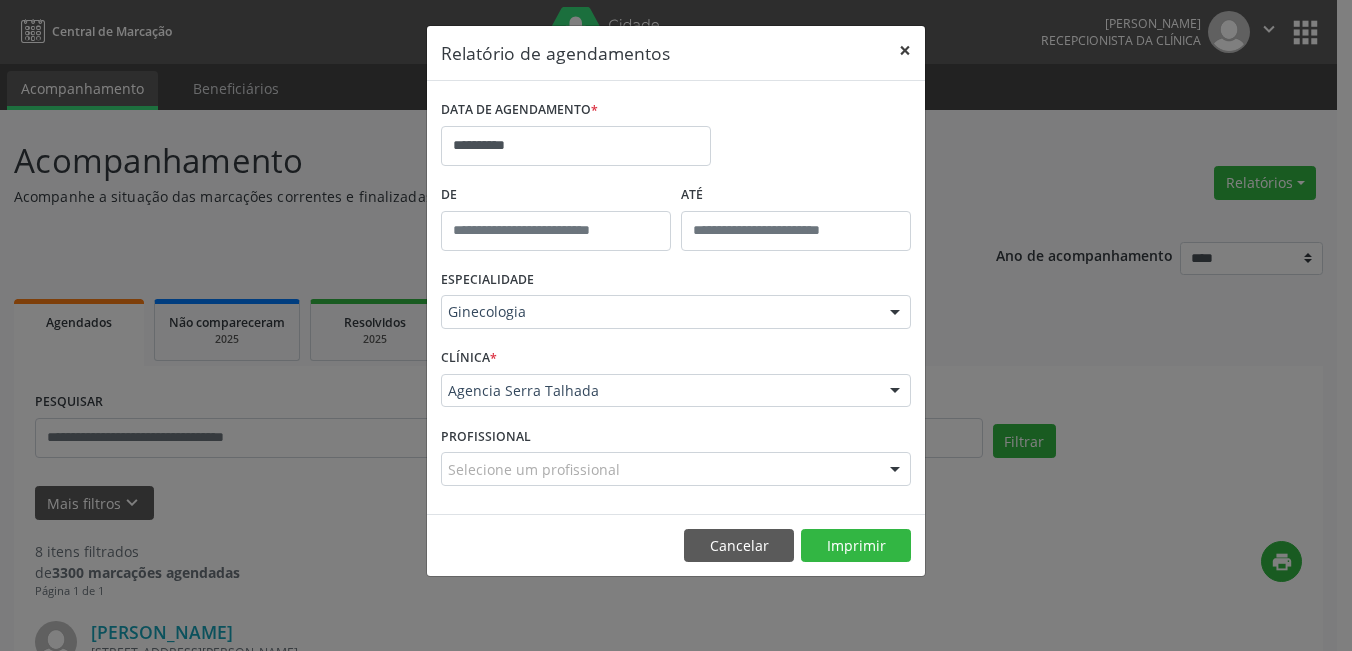 click on "×" at bounding box center [905, 50] 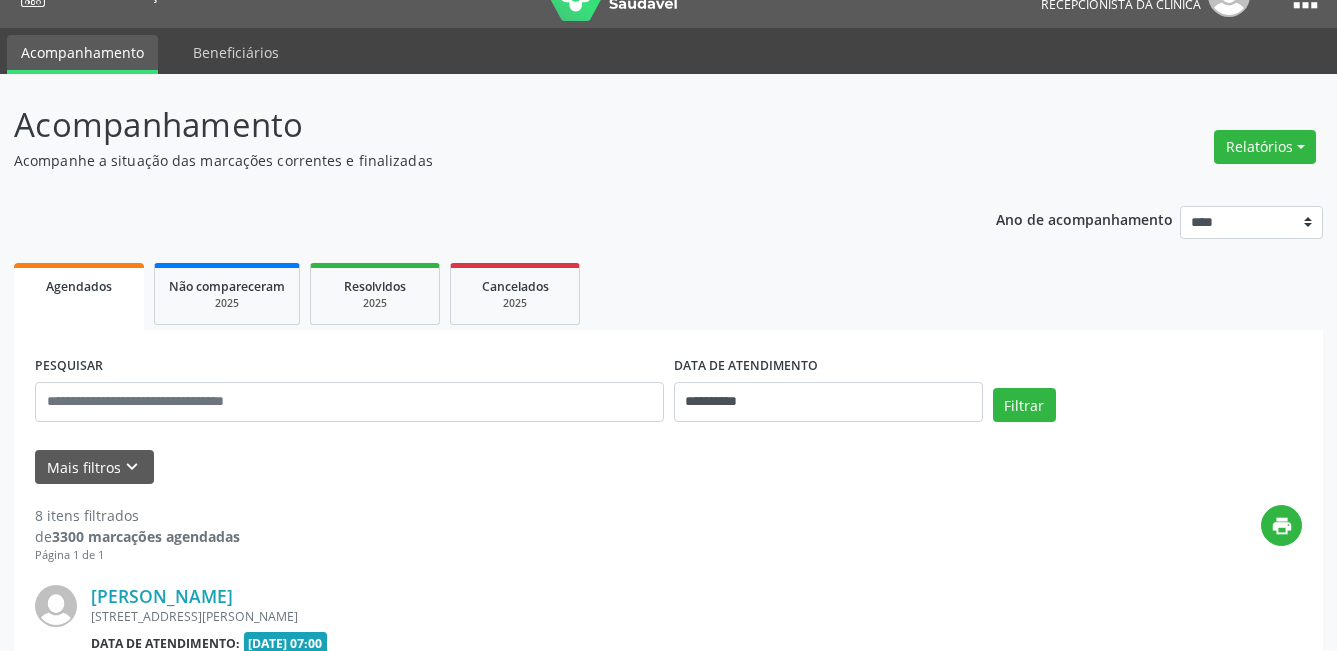 scroll, scrollTop: 0, scrollLeft: 0, axis: both 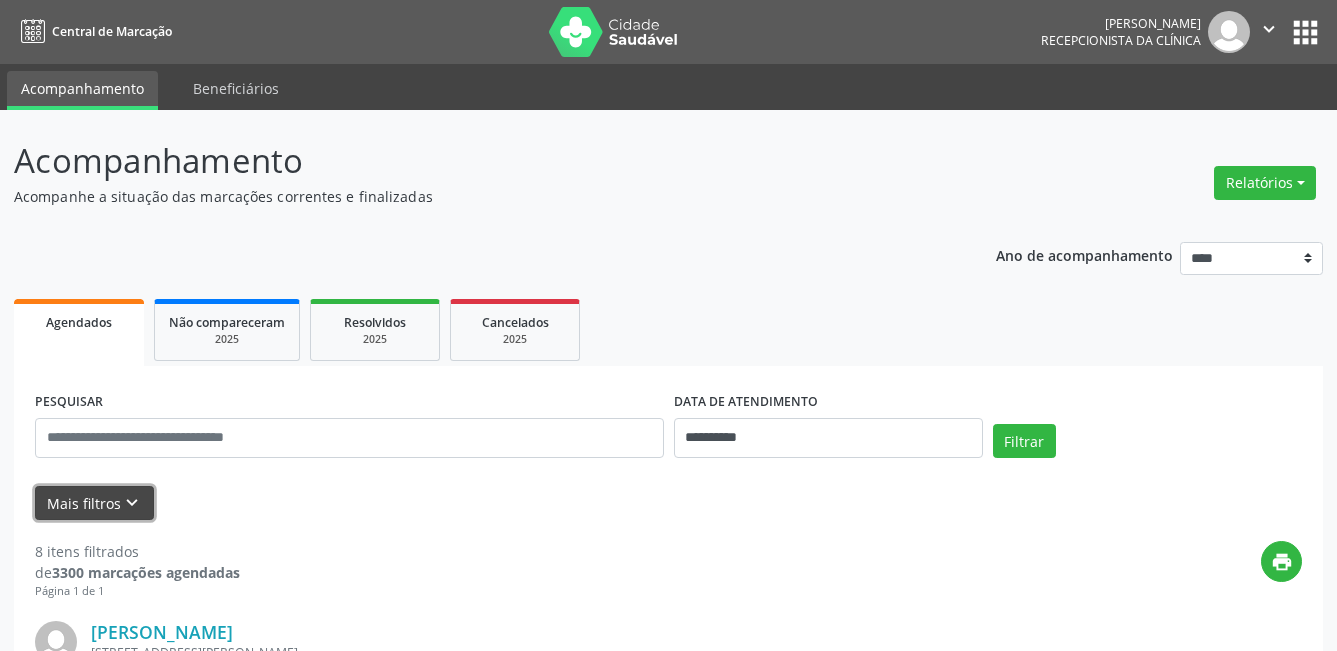 click on "keyboard_arrow_down" at bounding box center [132, 503] 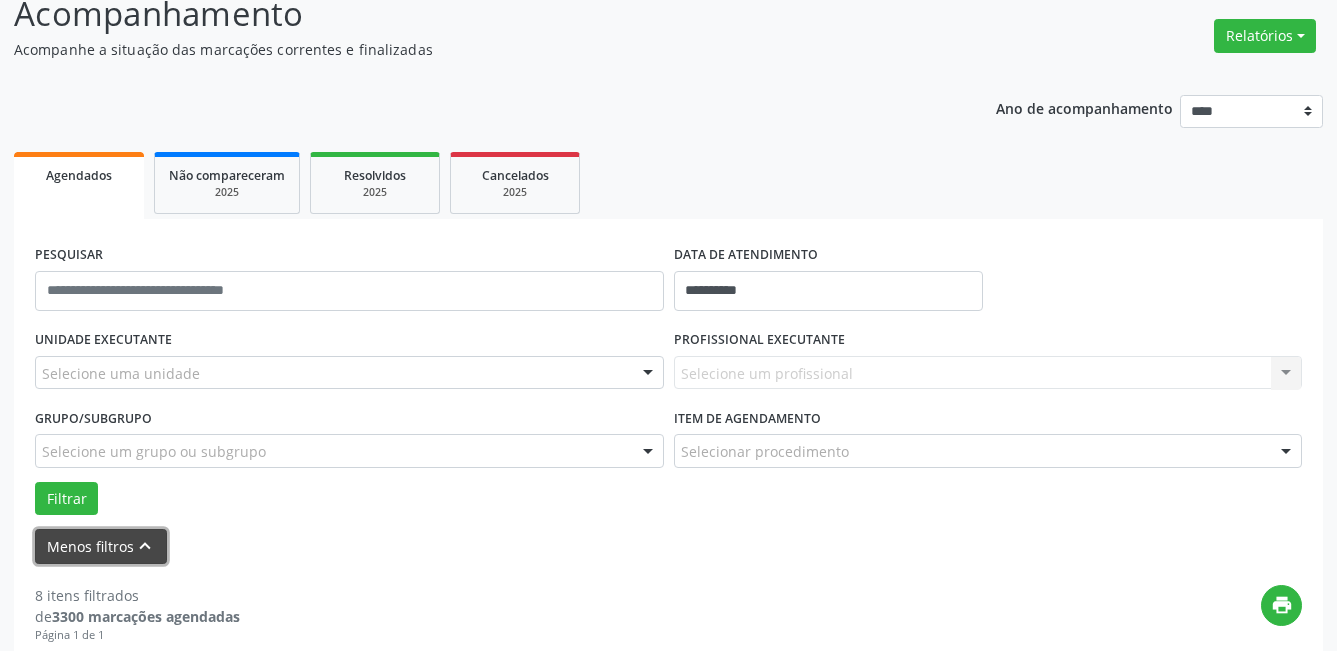scroll, scrollTop: 200, scrollLeft: 0, axis: vertical 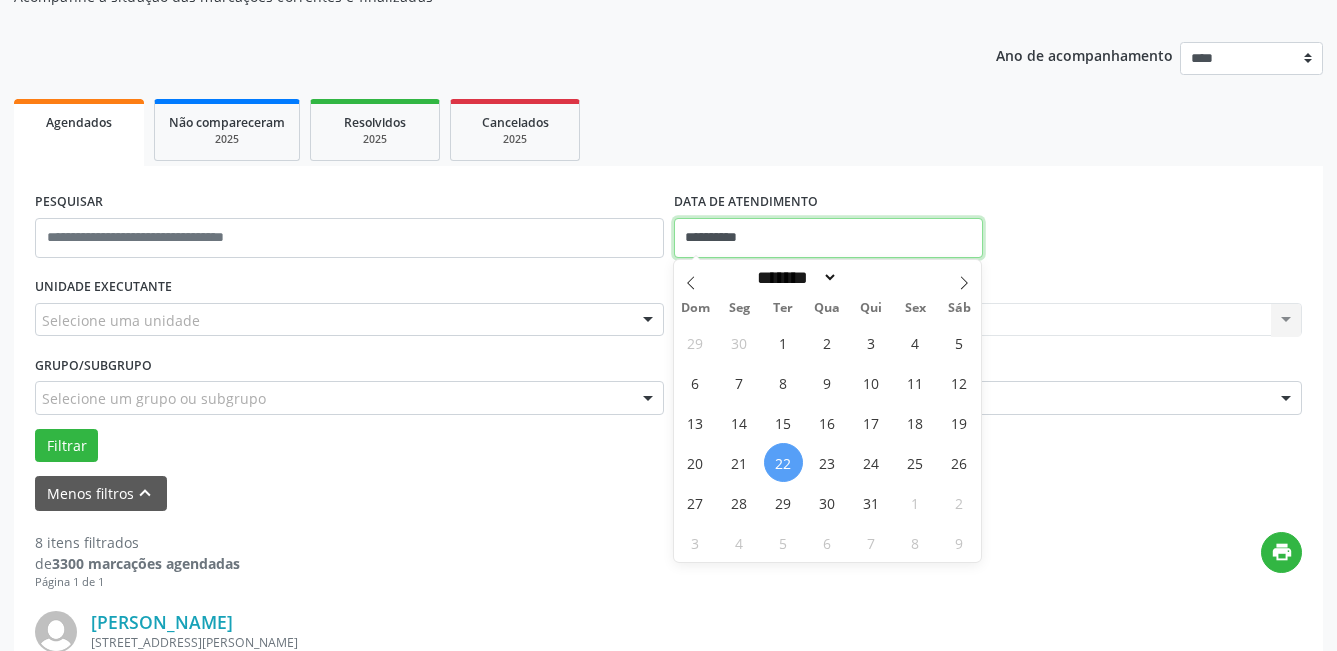 click on "**********" at bounding box center [828, 238] 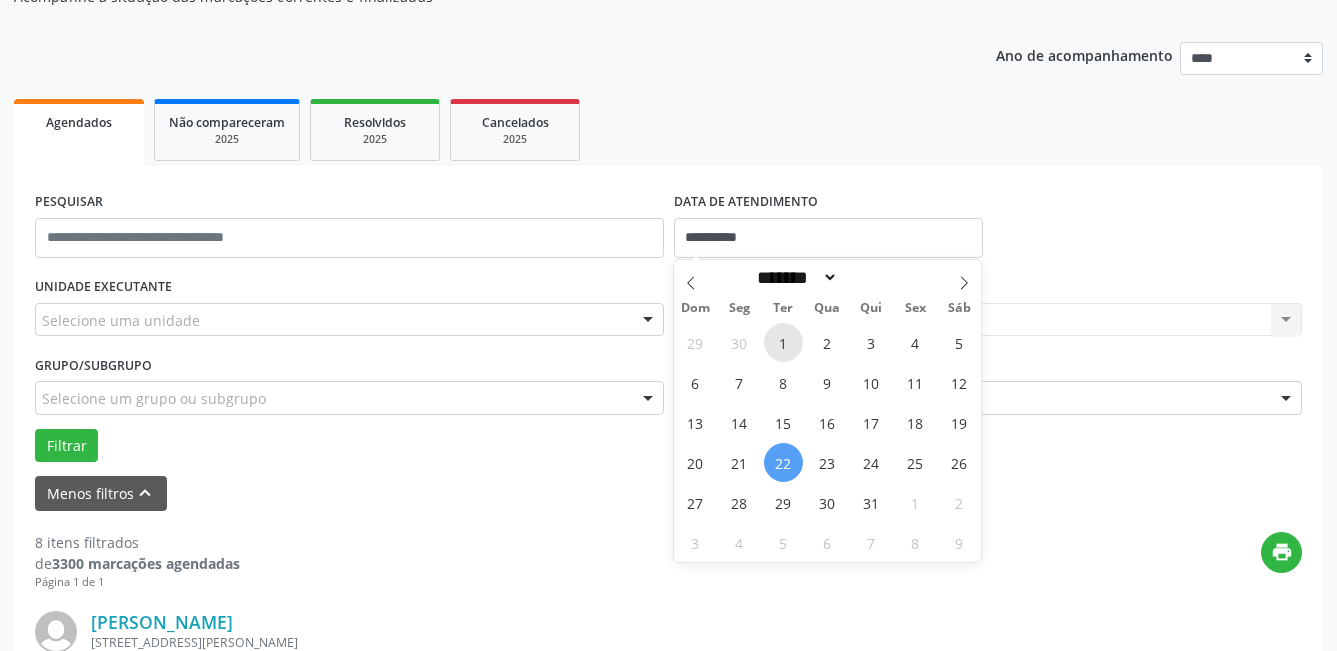 click on "1" at bounding box center (783, 342) 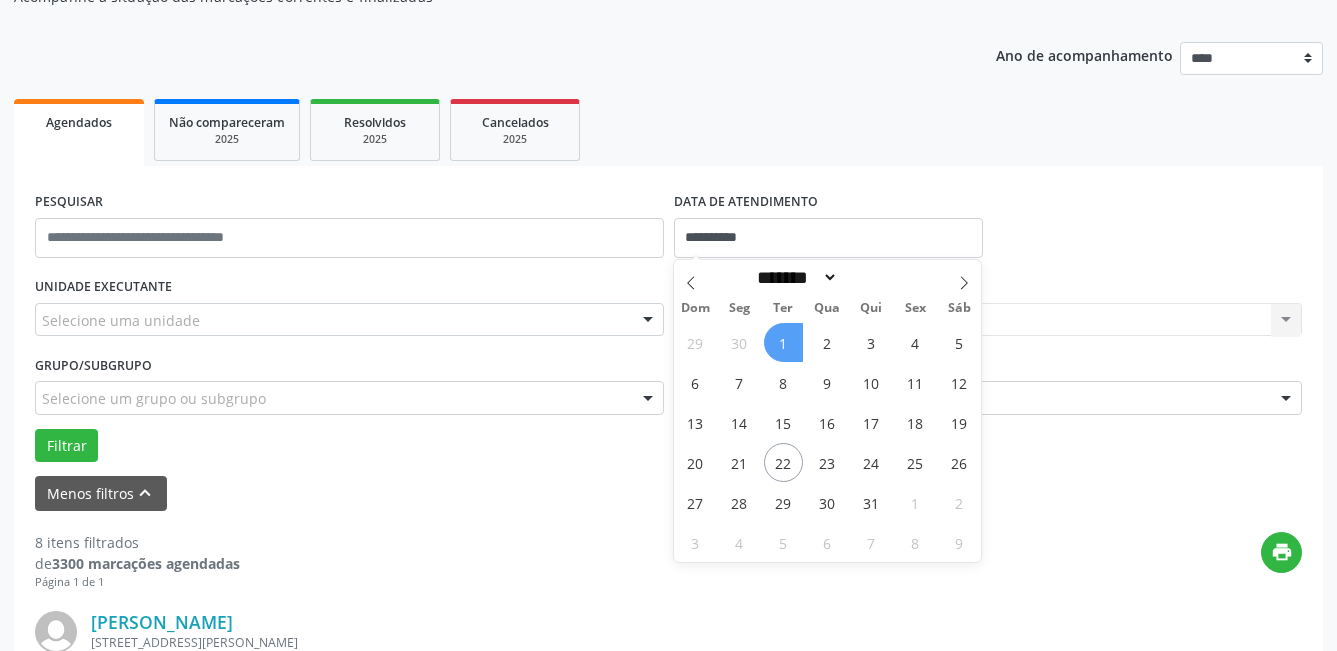 click on "1" at bounding box center (783, 342) 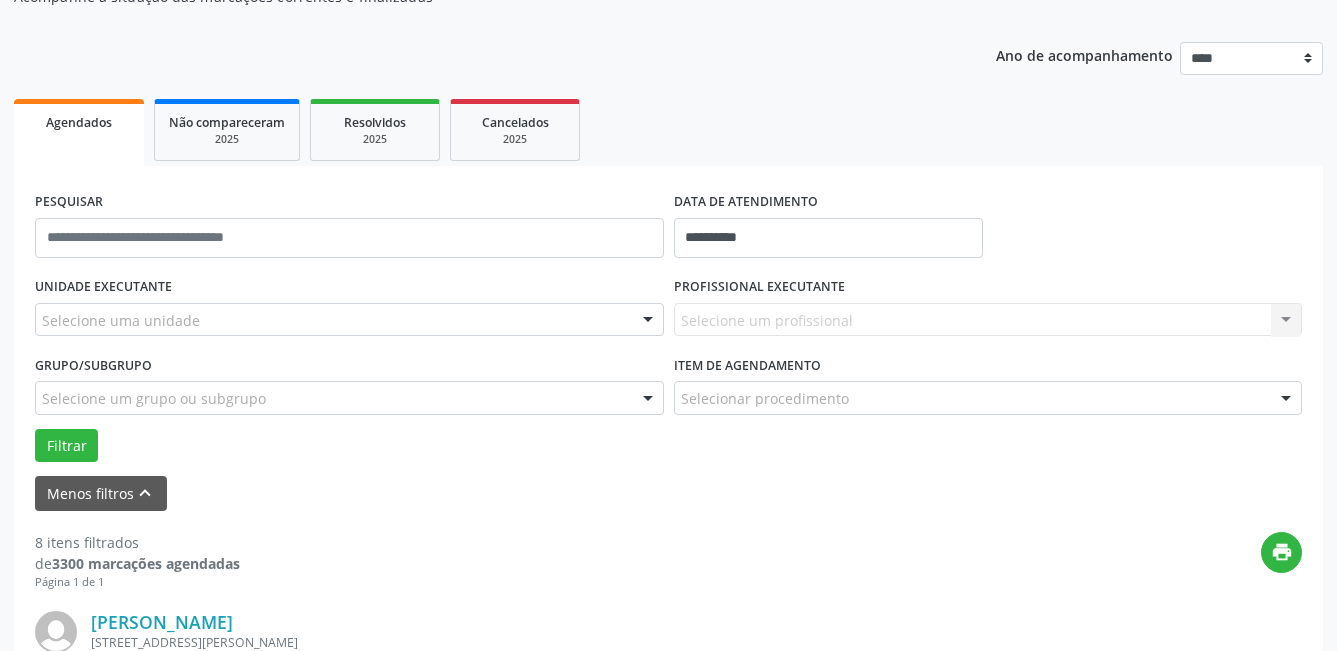 click on "Selecione um profissional
Nenhum resultado encontrado para: "   "
Não há nenhuma opção para ser exibida." at bounding box center [988, 320] 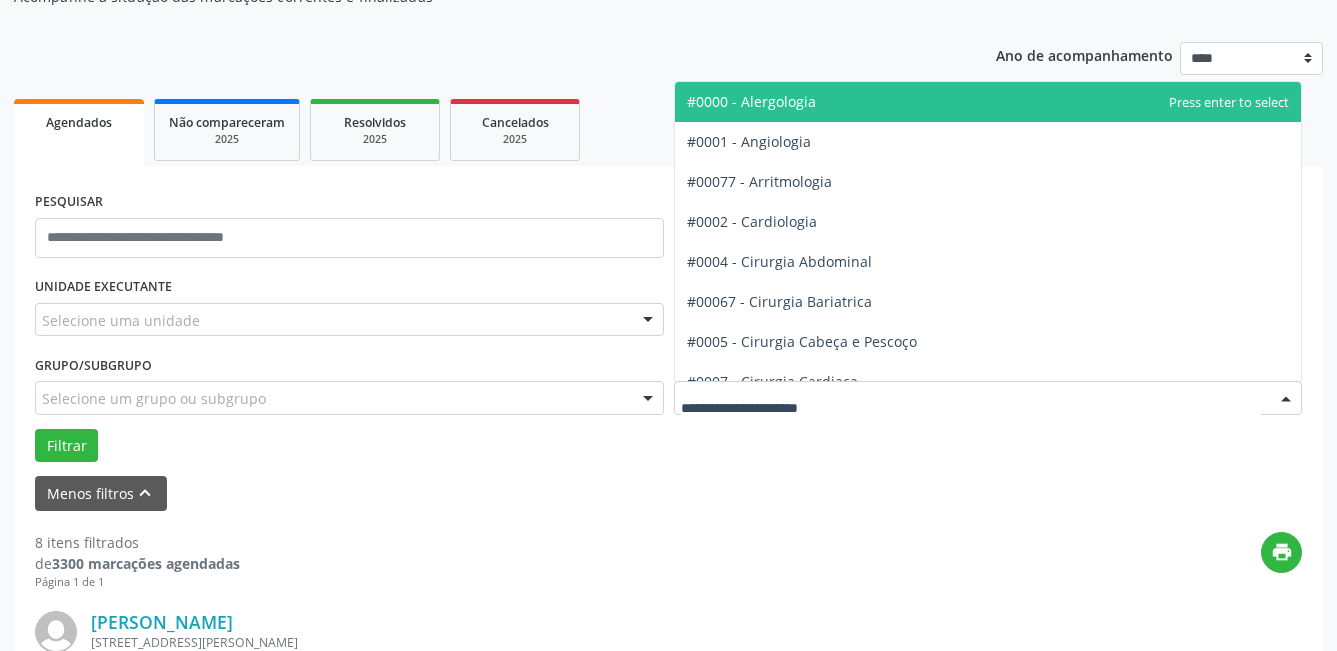 click at bounding box center (1286, 399) 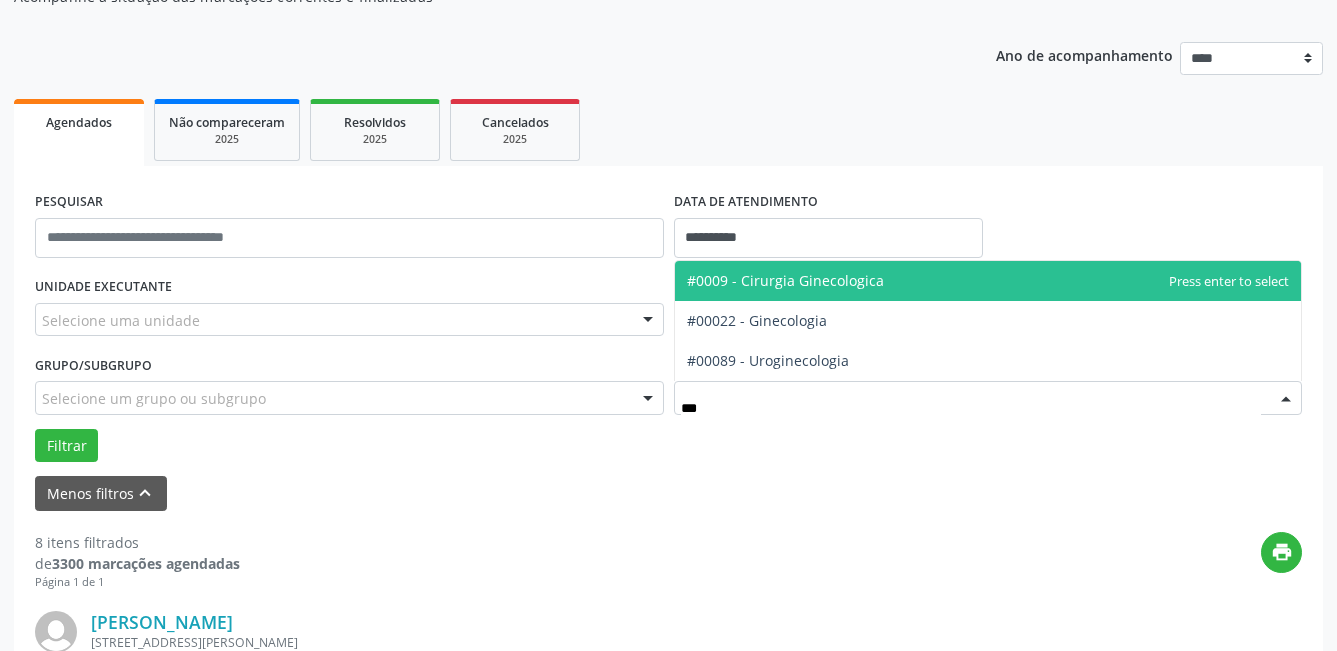 type on "****" 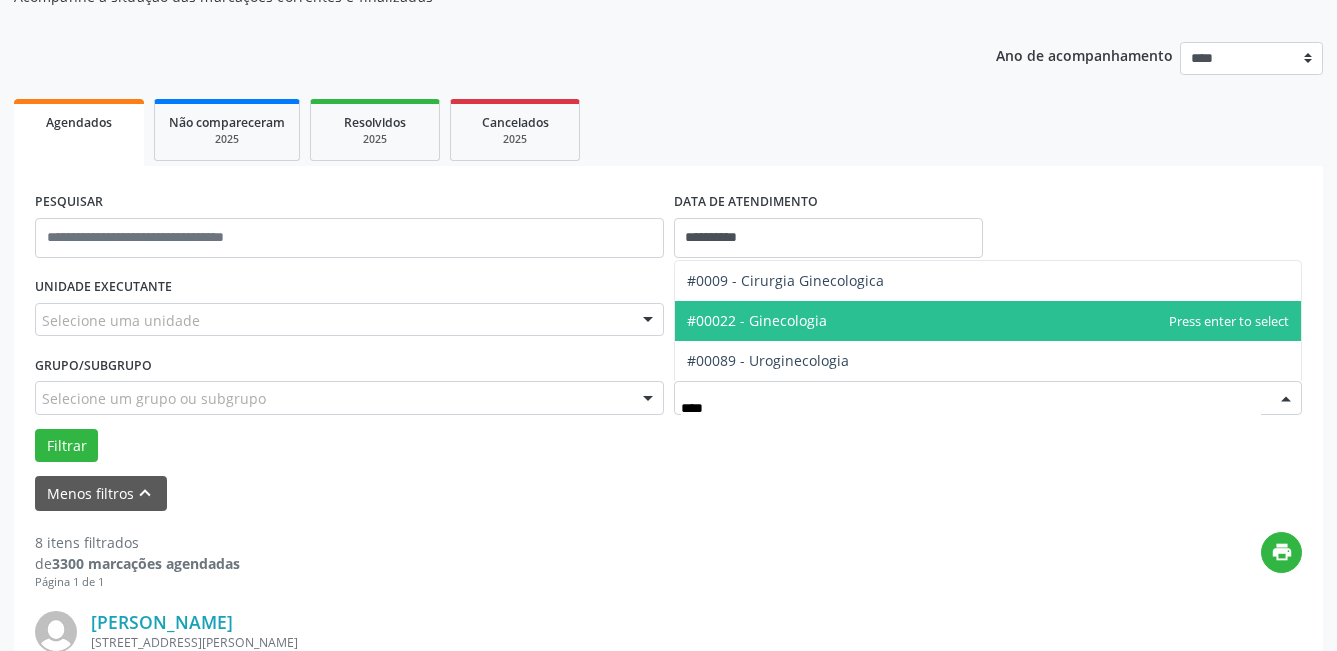 click on "#00022 - Ginecologia" at bounding box center (988, 321) 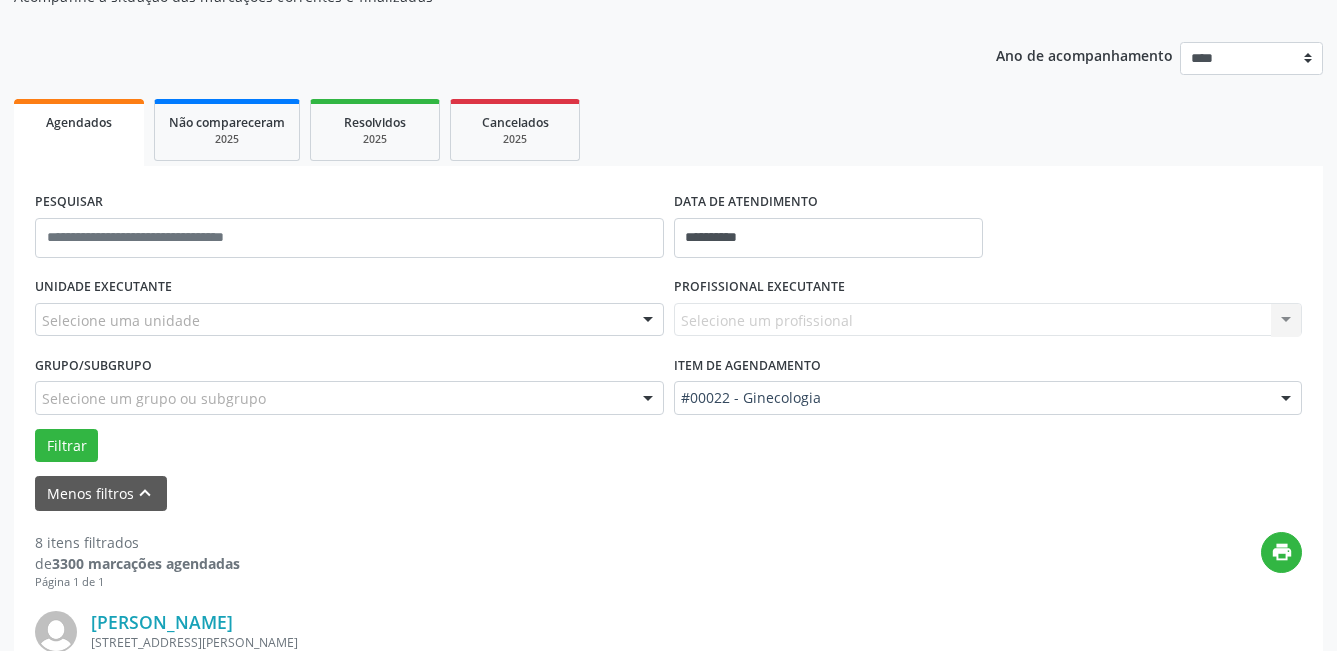 click at bounding box center (648, 321) 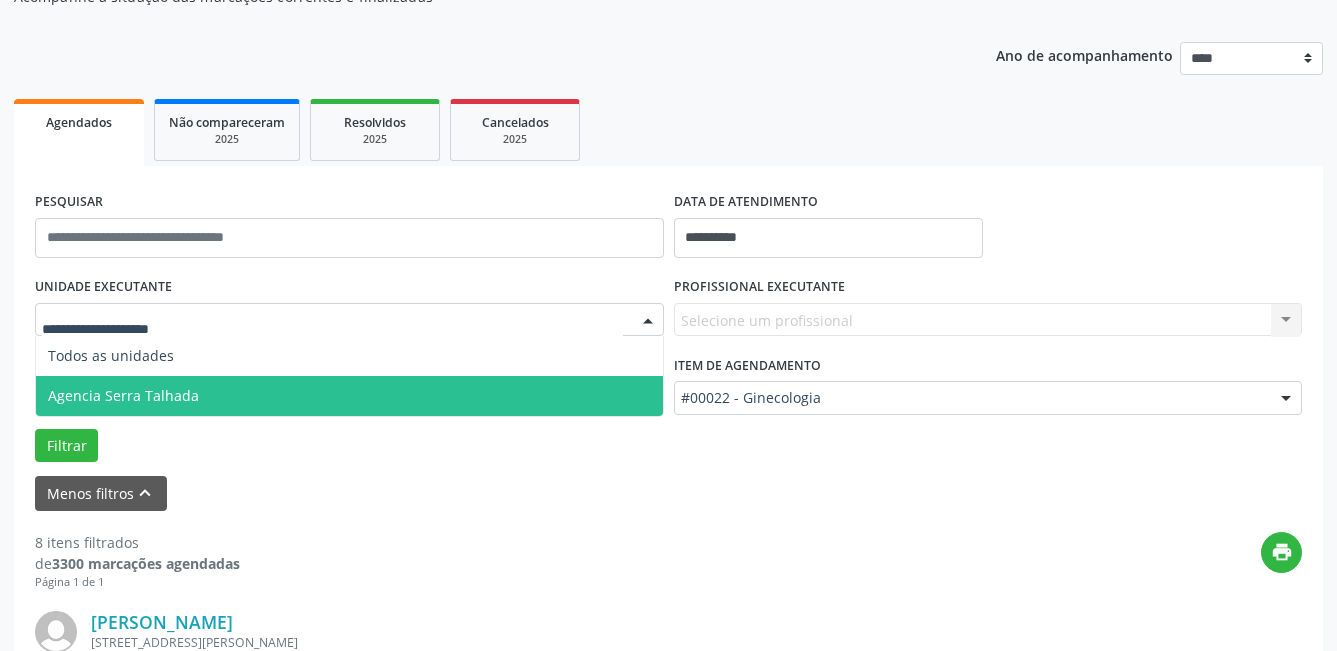 click on "Agencia Serra Talhada" at bounding box center (349, 396) 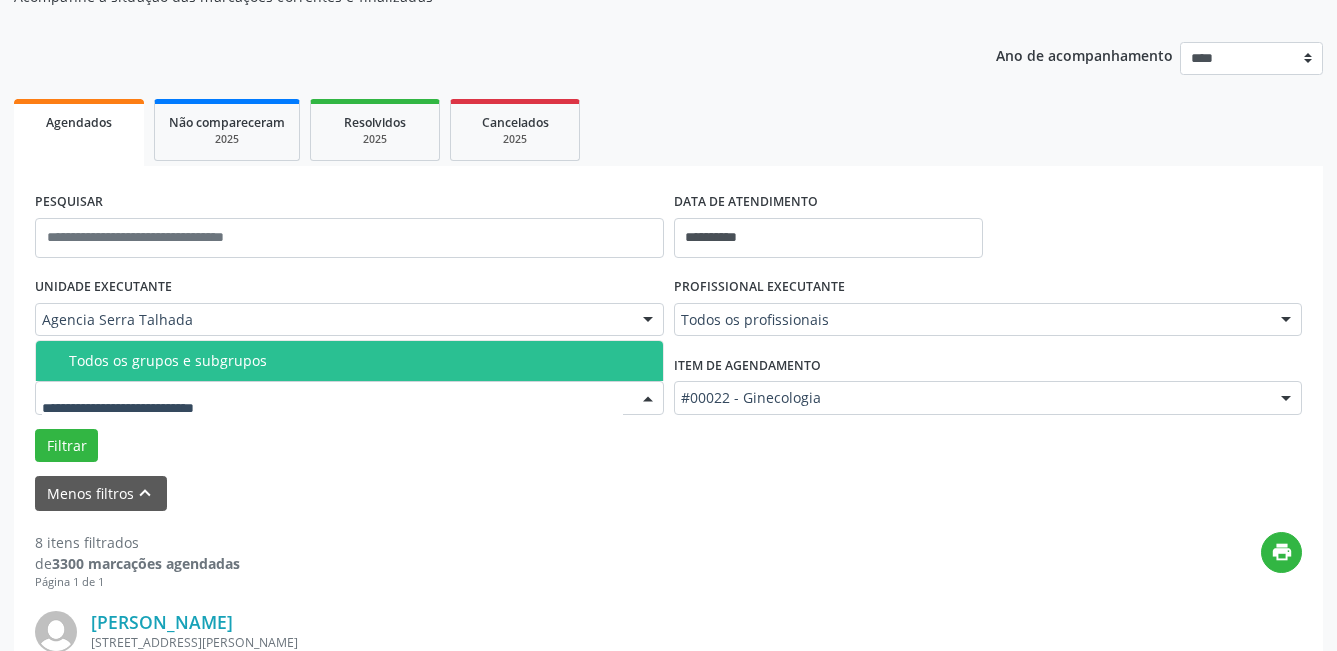 click at bounding box center (648, 399) 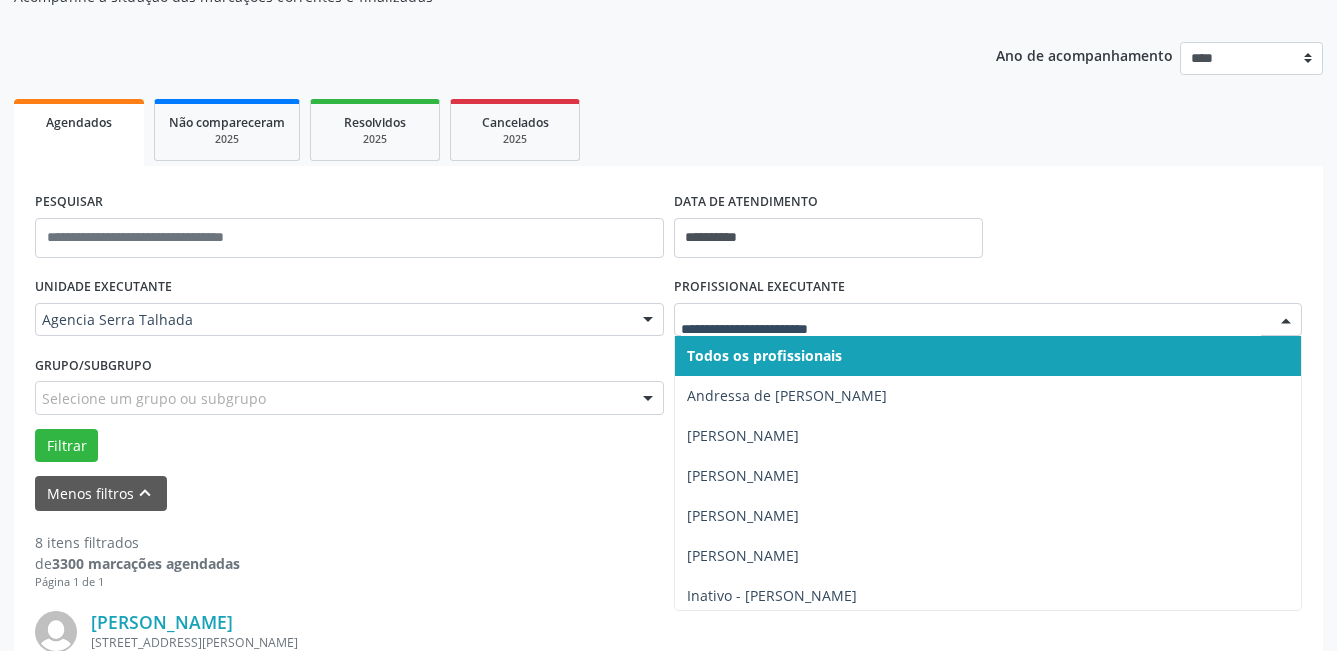 click at bounding box center (1286, 321) 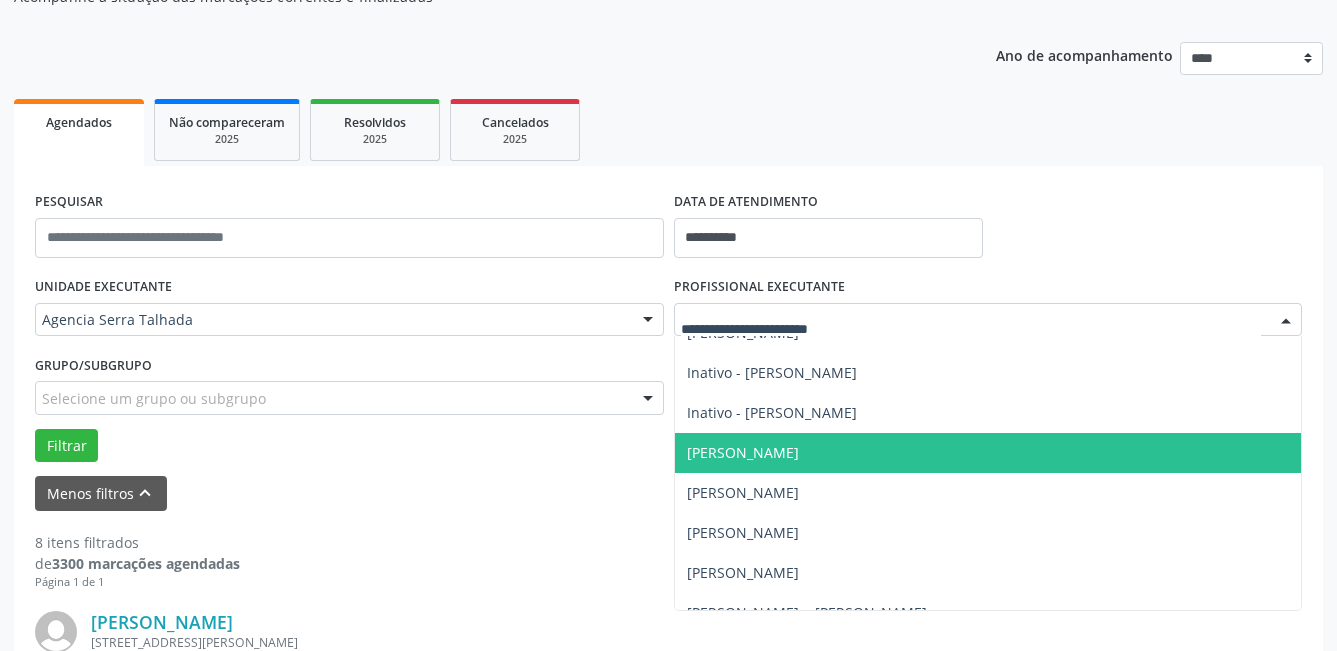 scroll, scrollTop: 246, scrollLeft: 0, axis: vertical 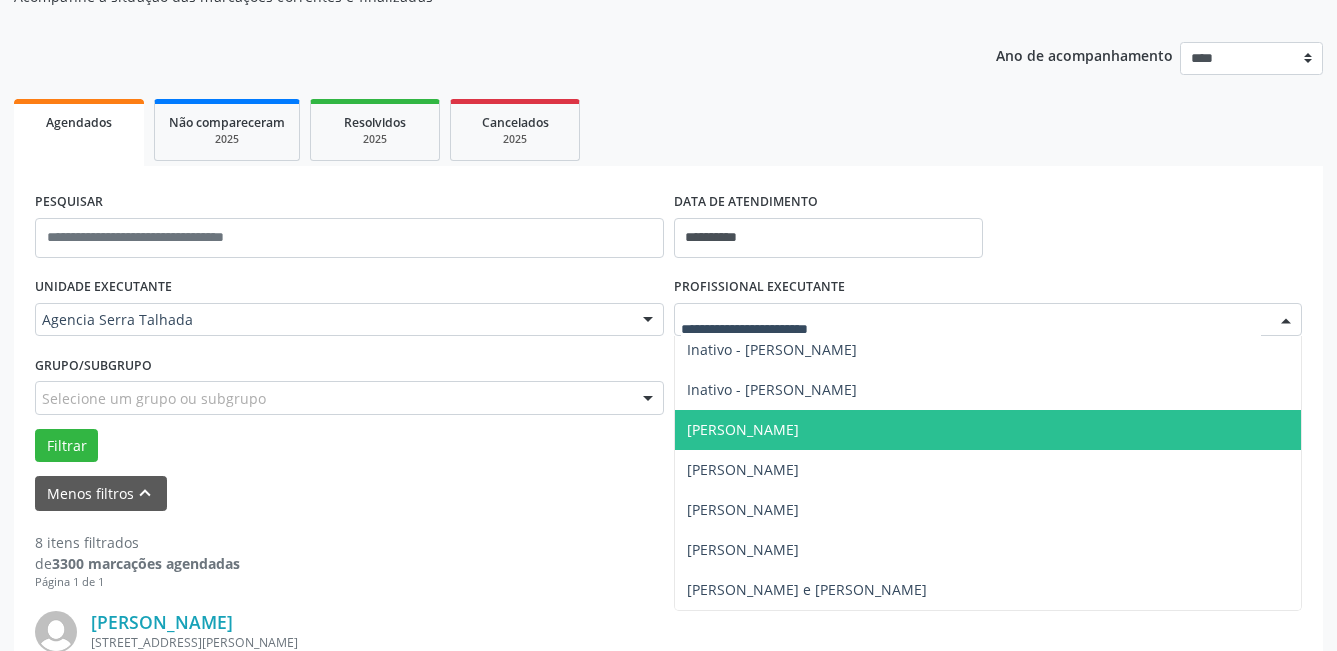 click on "[PERSON_NAME]" at bounding box center [988, 430] 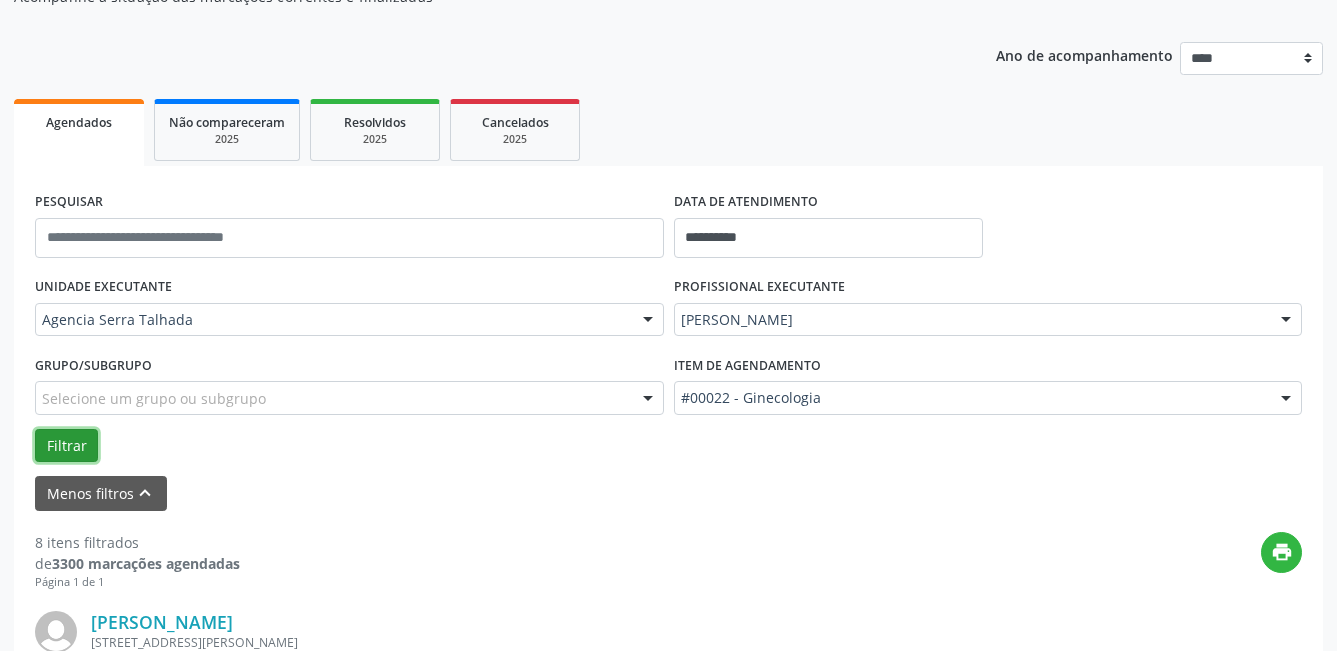 click on "Filtrar" at bounding box center [66, 446] 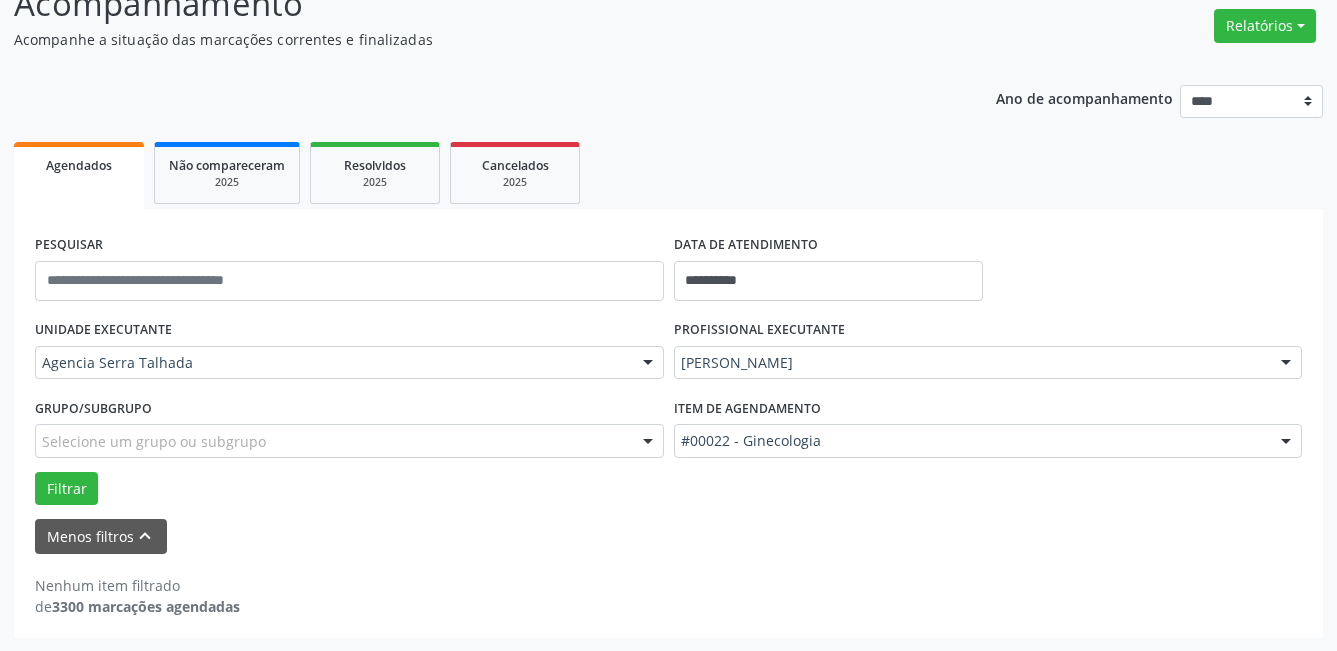 scroll, scrollTop: 158, scrollLeft: 0, axis: vertical 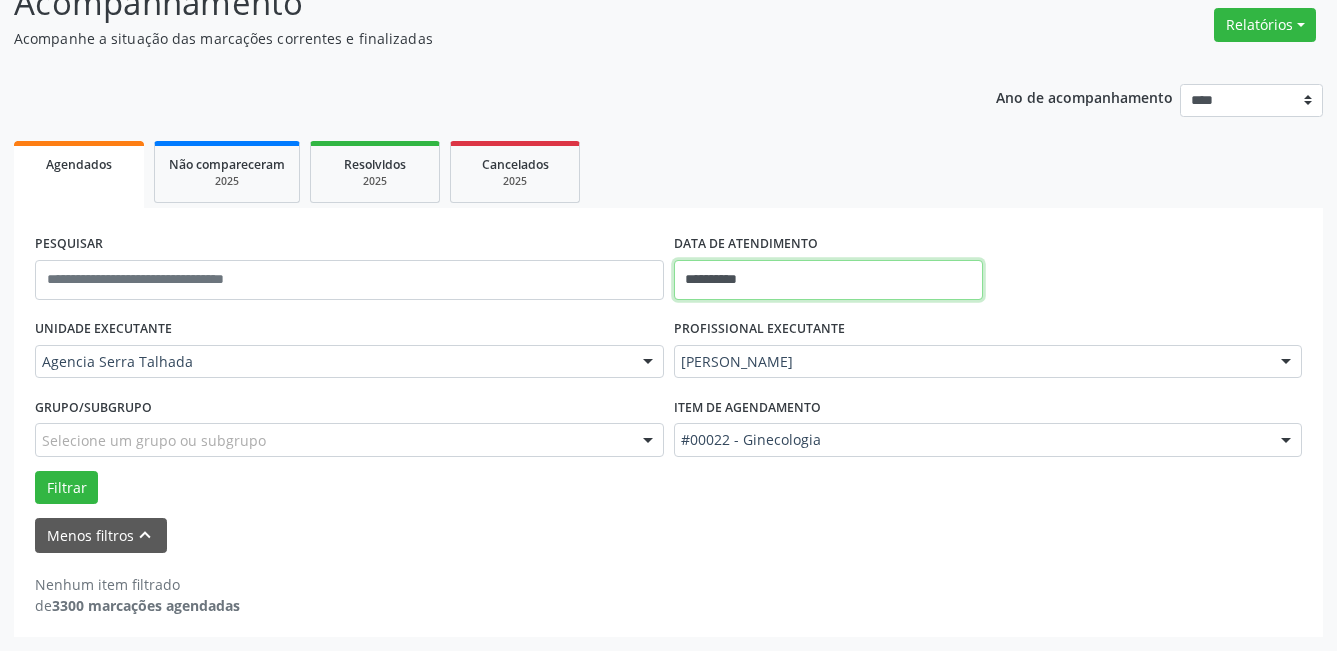 click on "**********" at bounding box center [828, 280] 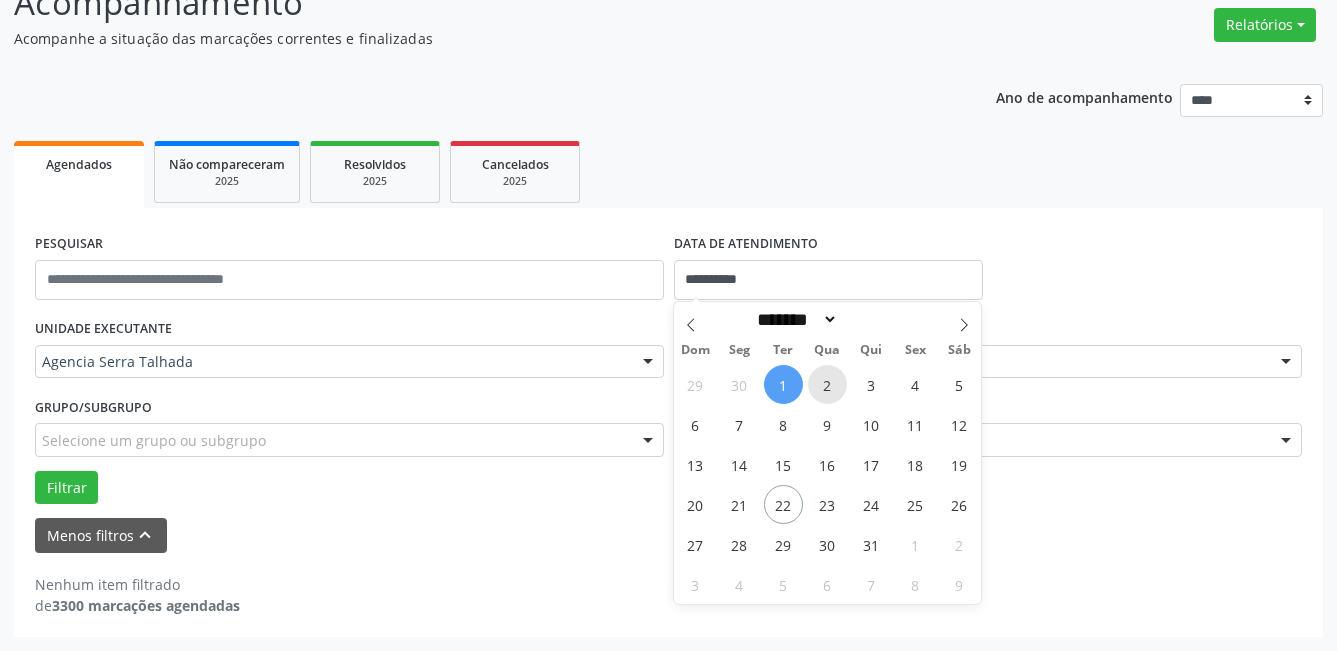 click on "2" at bounding box center (827, 384) 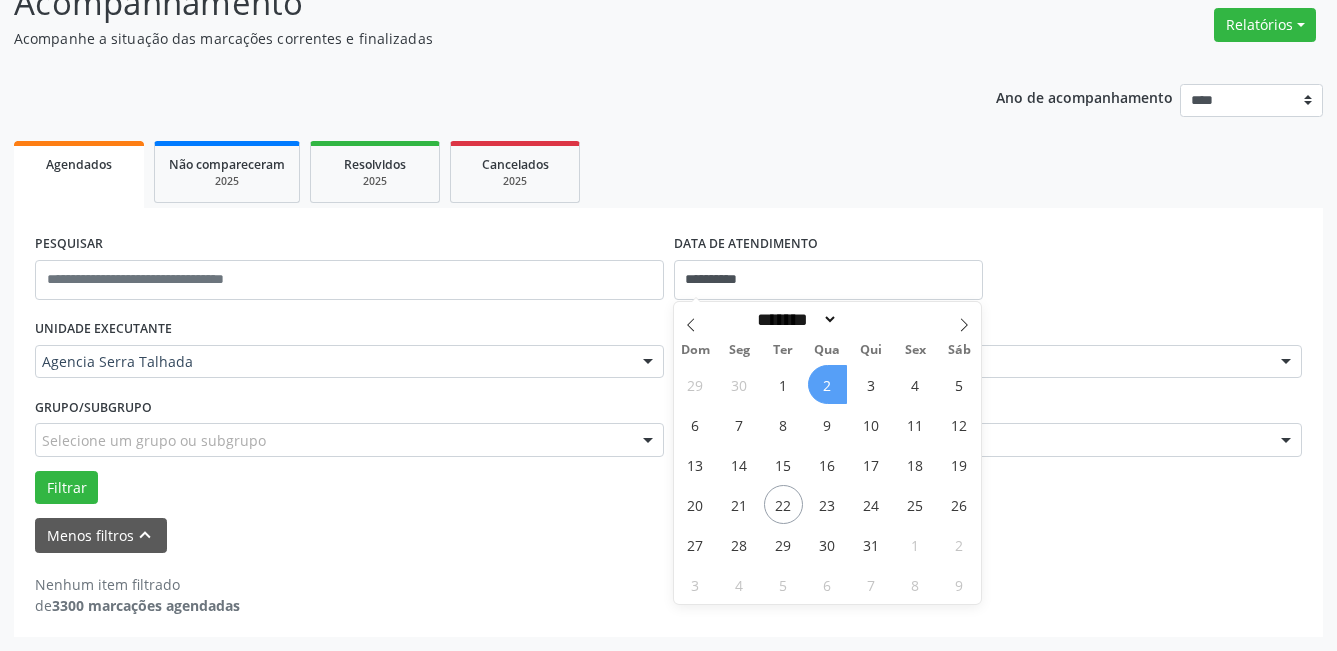 click on "2" at bounding box center [827, 384] 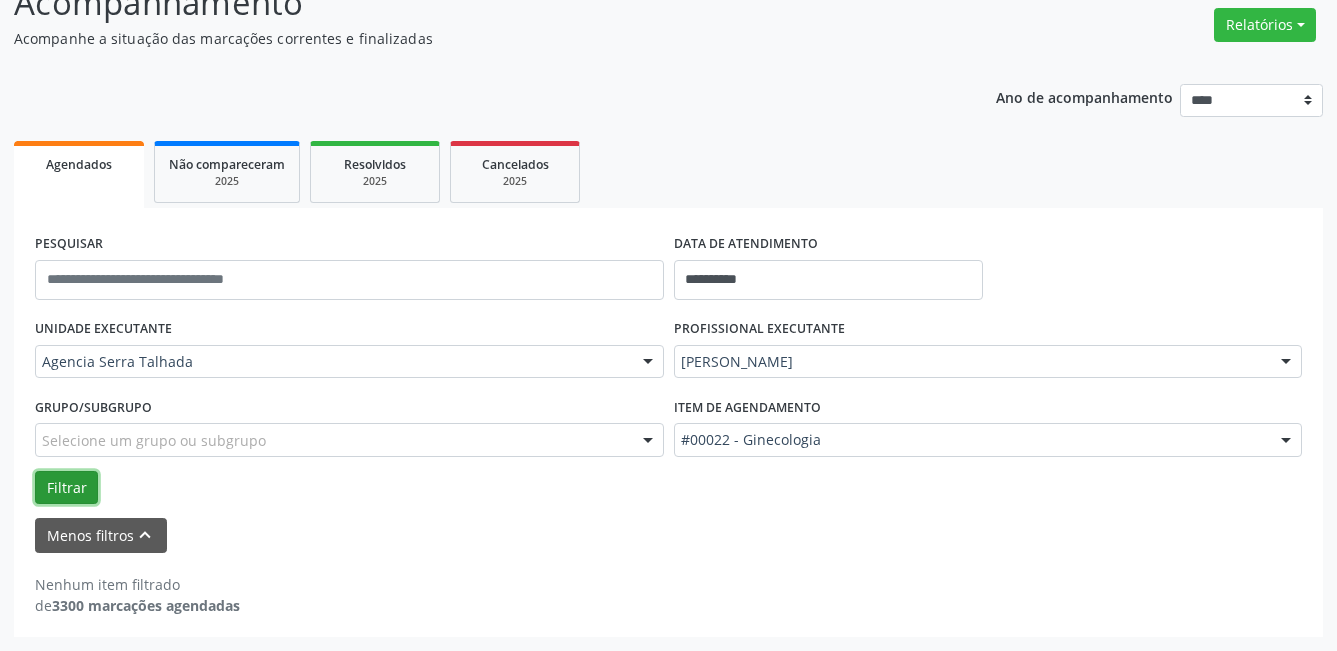 click on "Filtrar" at bounding box center [66, 488] 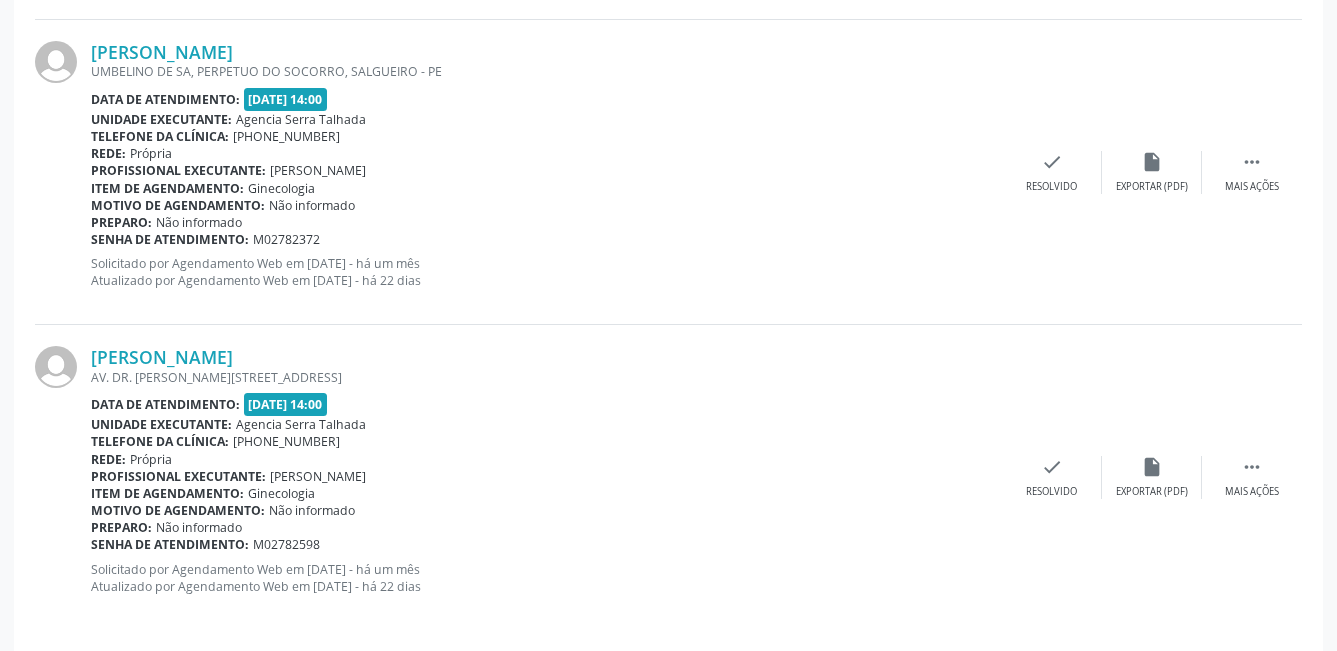 scroll, scrollTop: 2006, scrollLeft: 0, axis: vertical 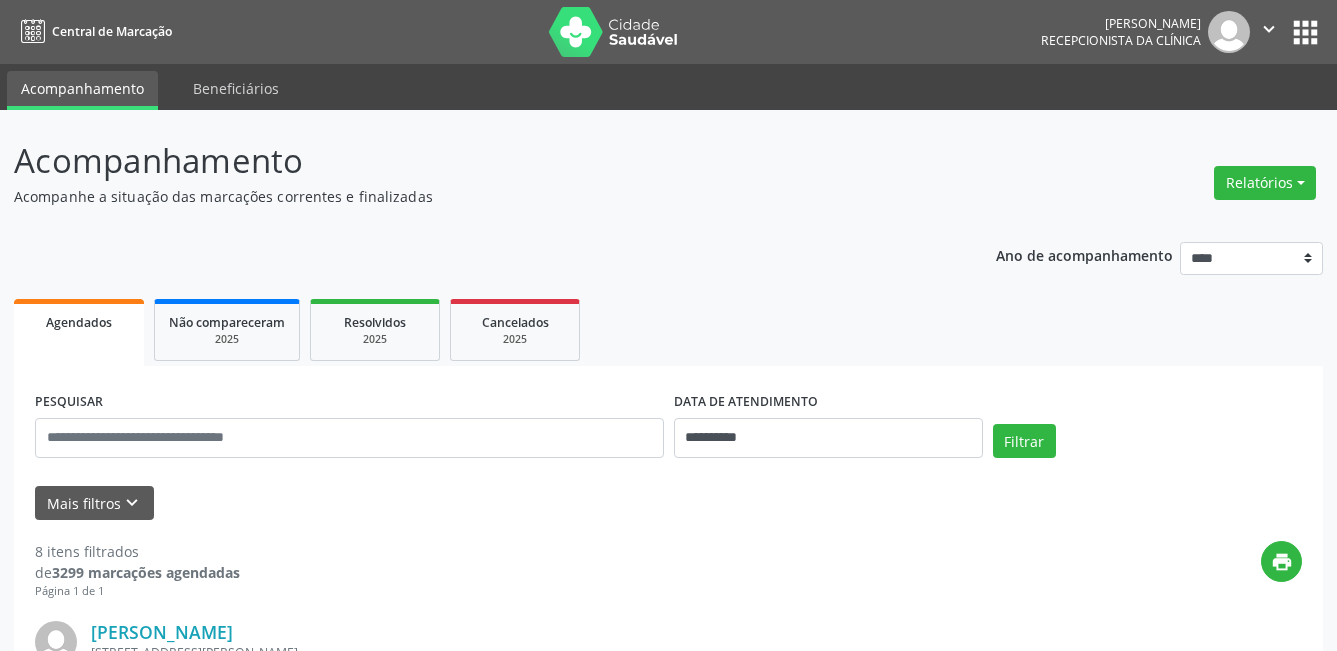 click on "Relatórios" at bounding box center (1265, 183) 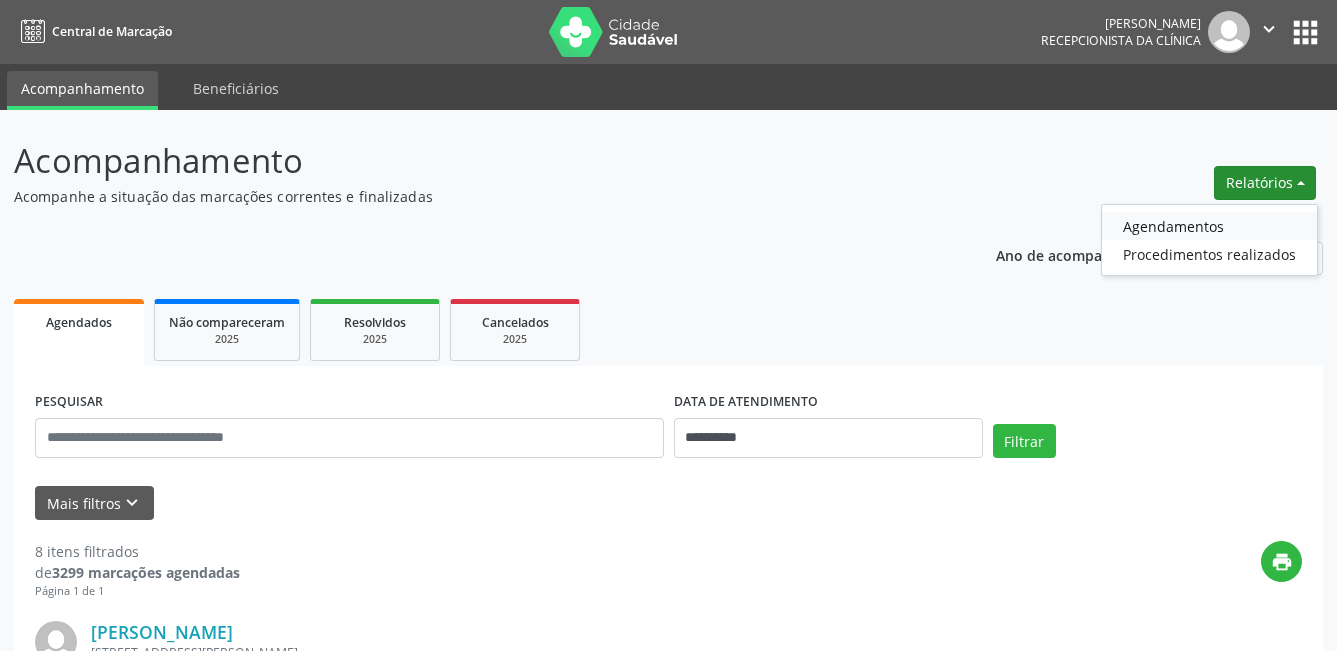 click on "Agendamentos" at bounding box center (1209, 226) 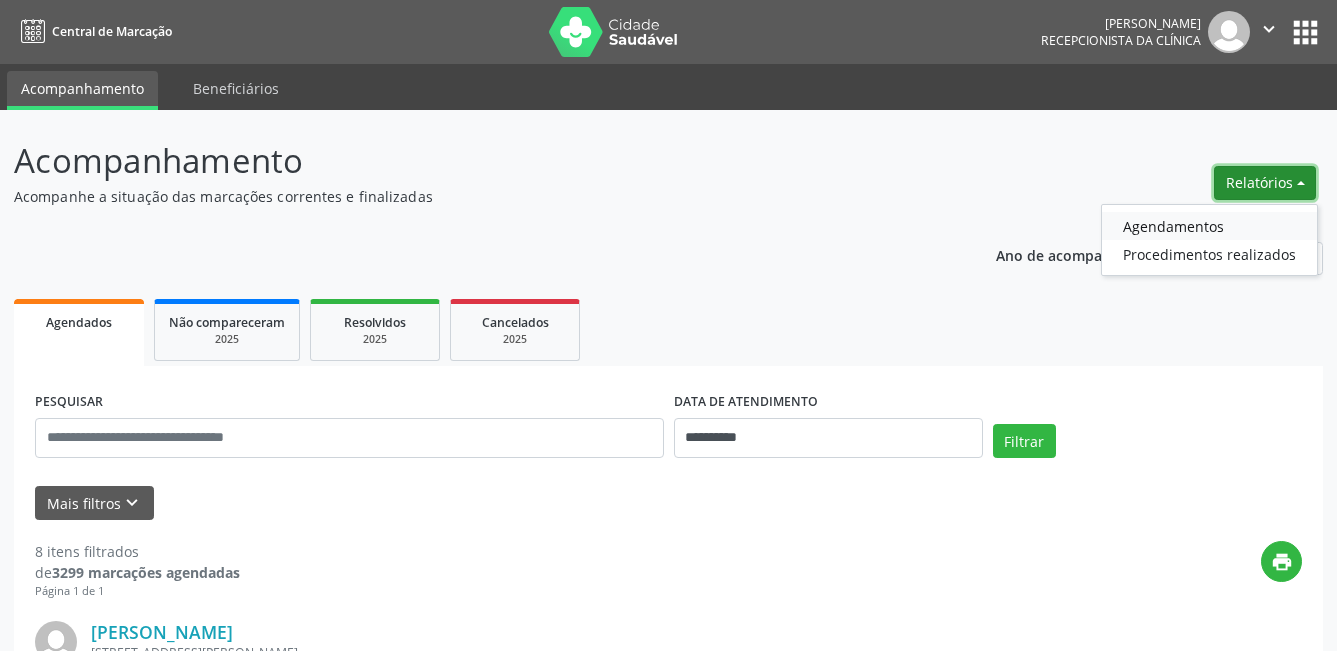 select on "*" 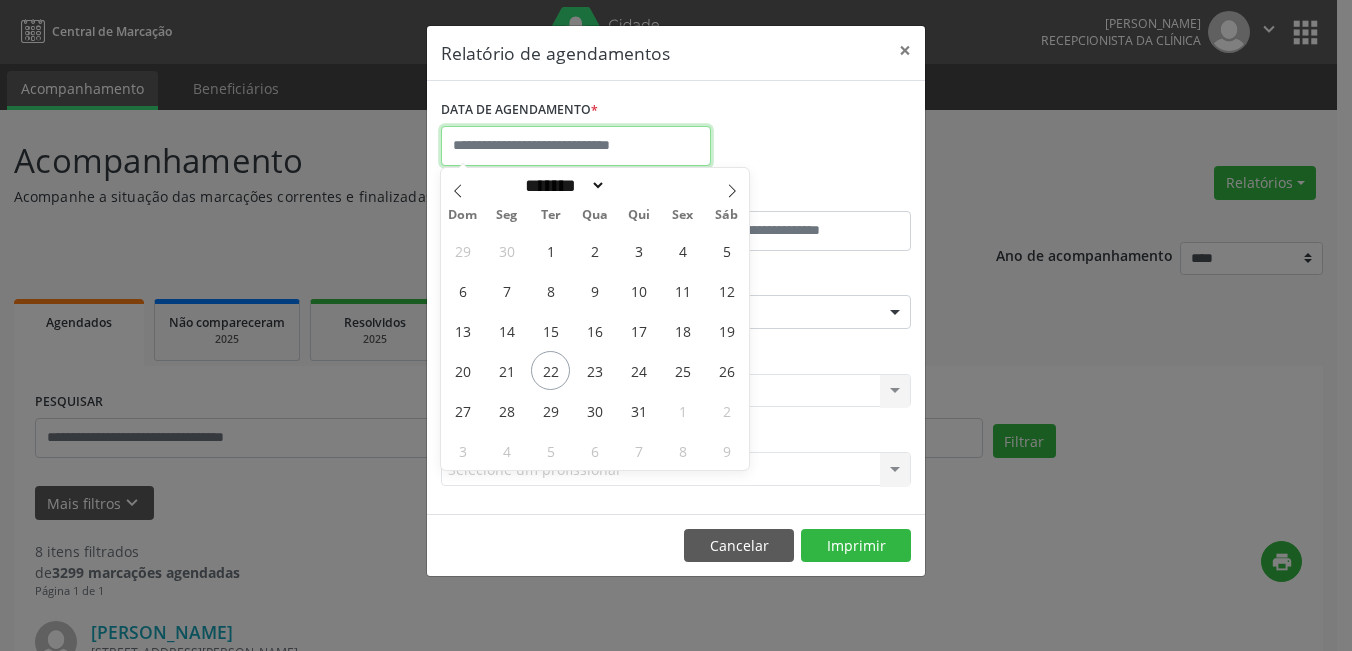 click at bounding box center [576, 146] 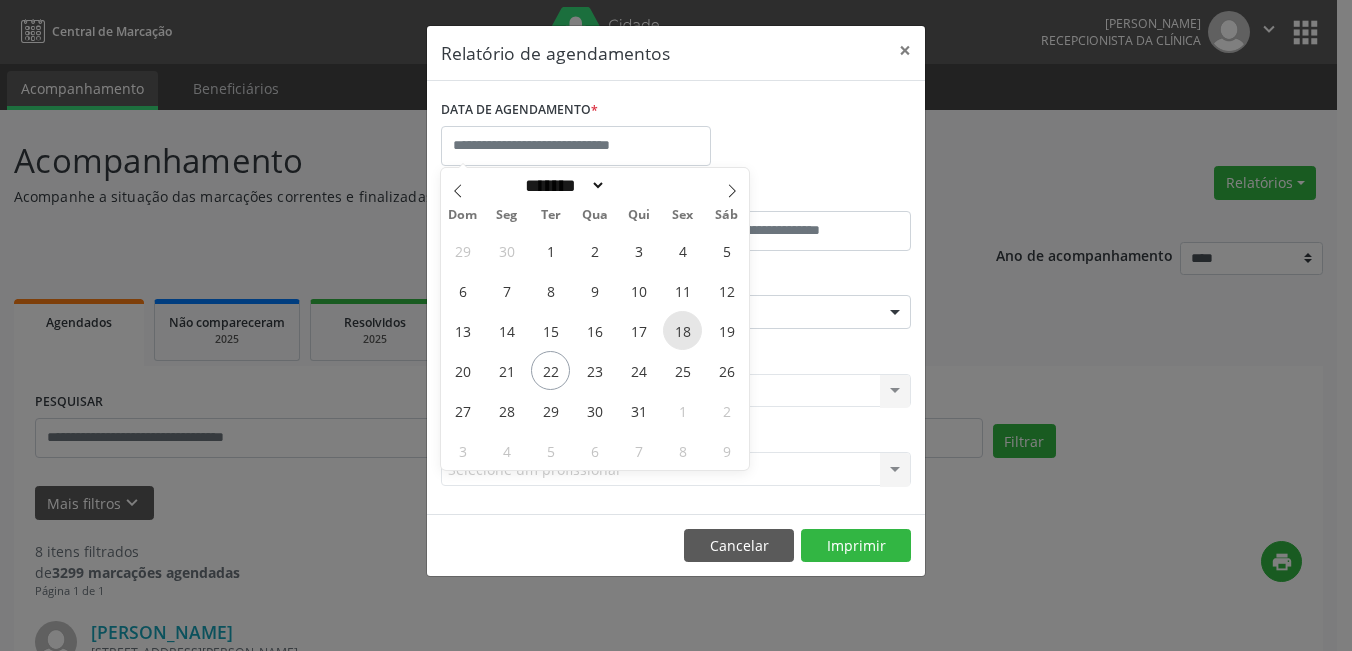 click on "18" at bounding box center (682, 330) 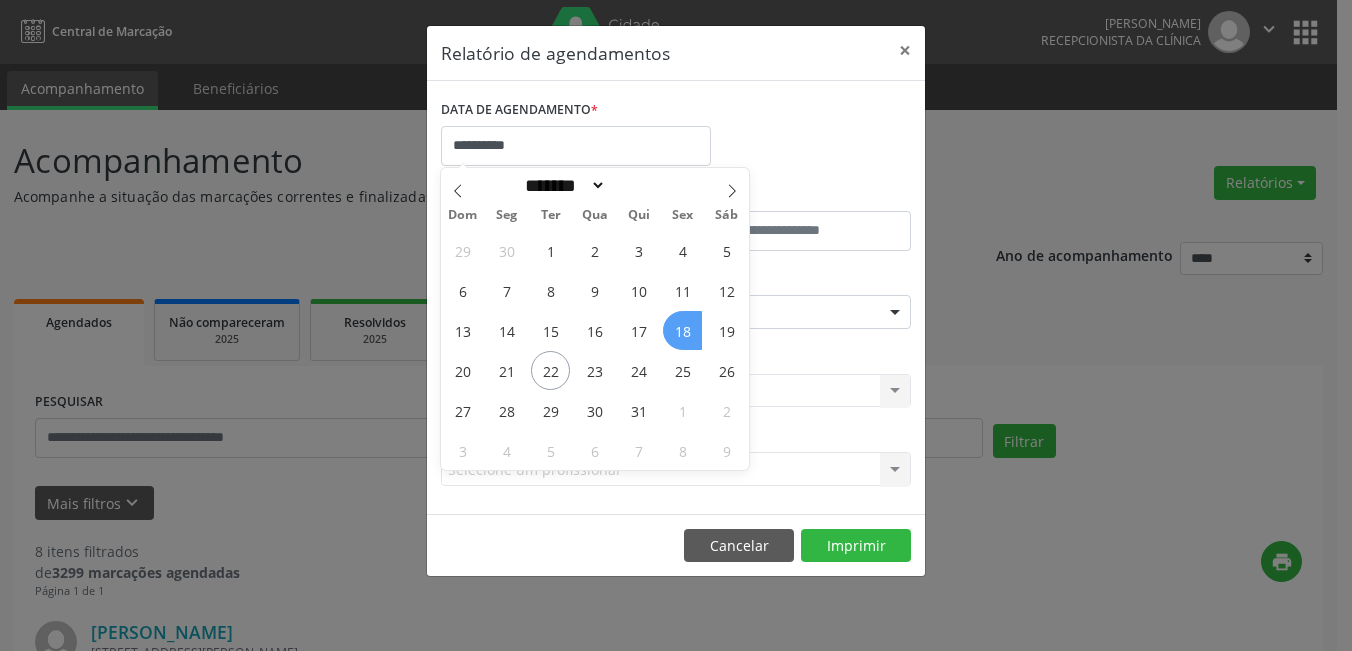 click on "18" at bounding box center (682, 330) 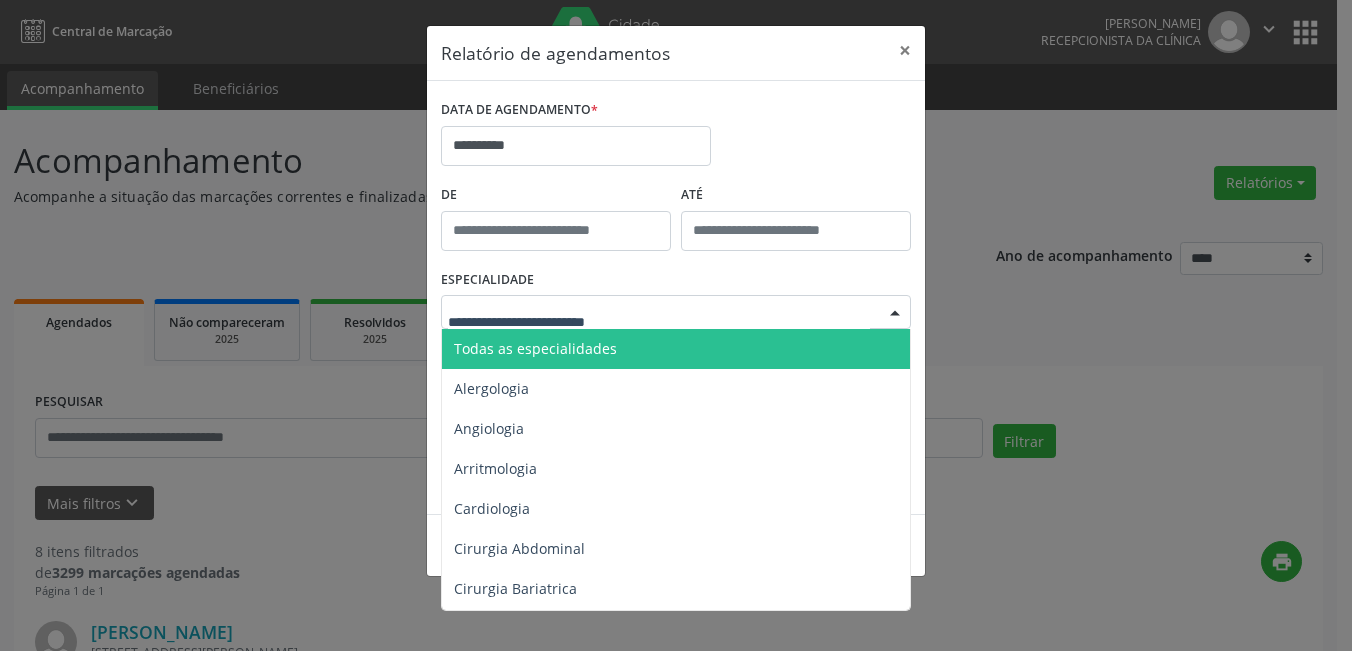 click at bounding box center [895, 313] 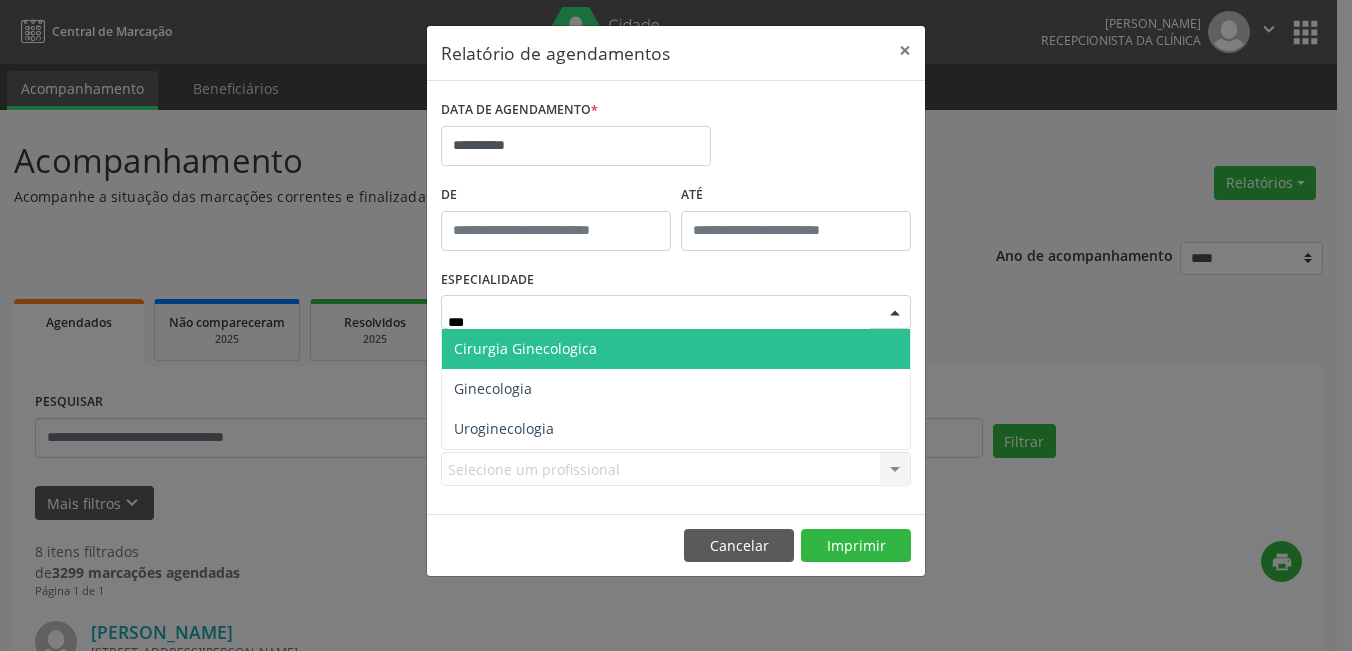 type on "****" 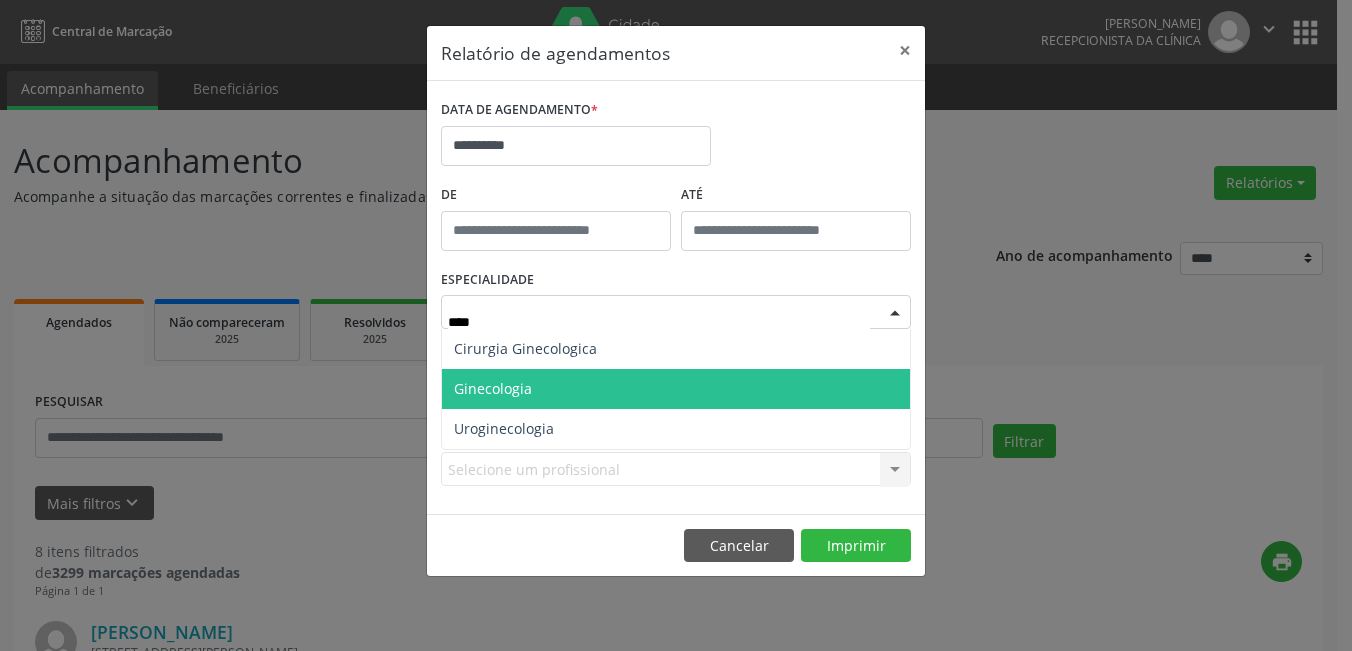 click on "Ginecologia" at bounding box center [676, 389] 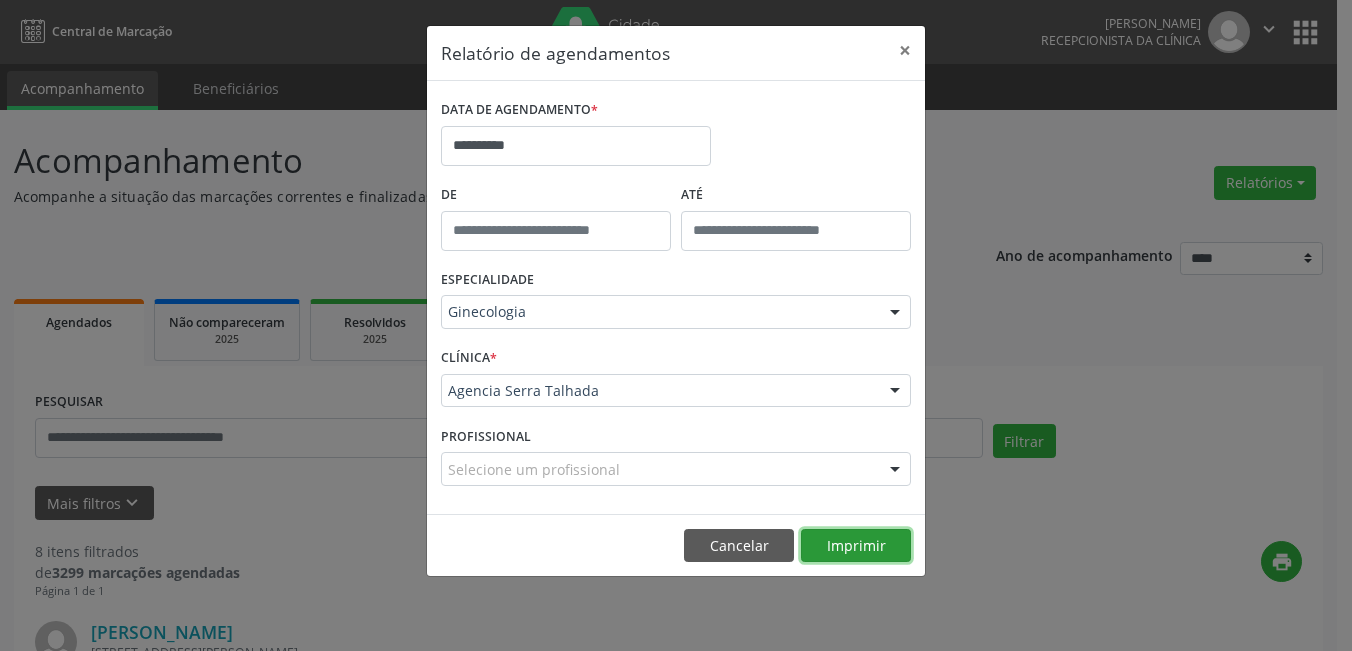 click on "Imprimir" at bounding box center [856, 546] 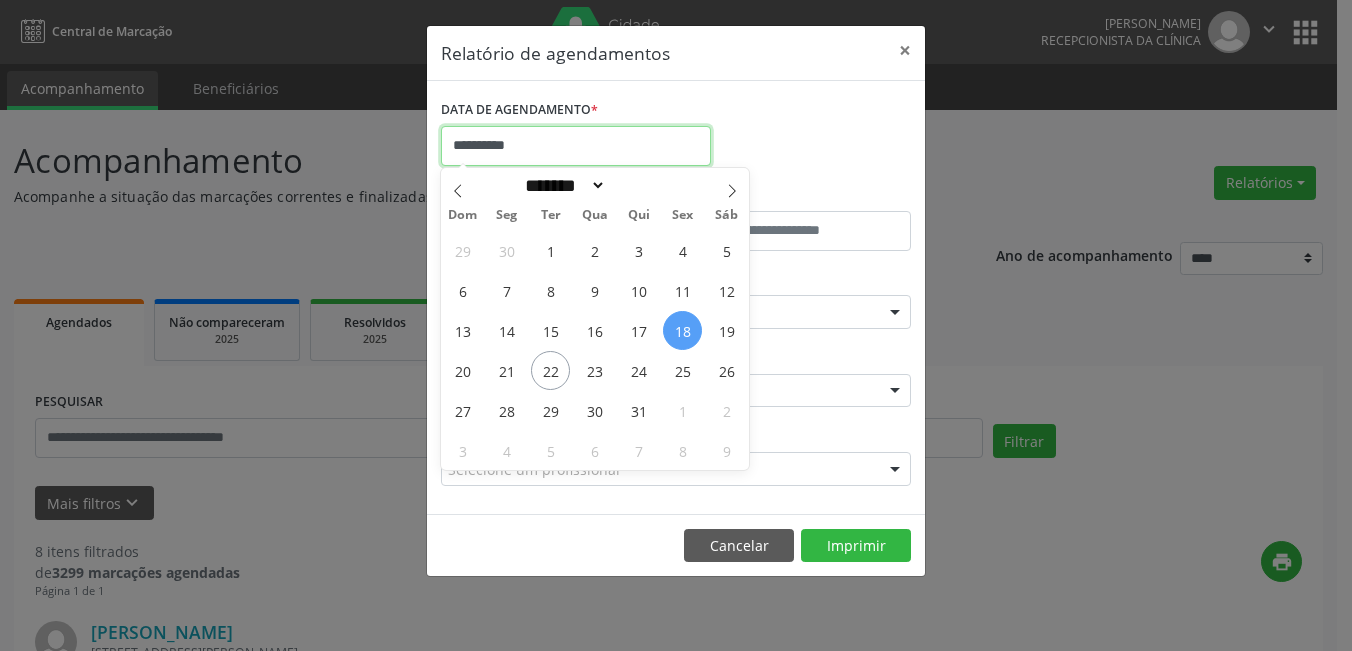 click on "**********" at bounding box center [576, 146] 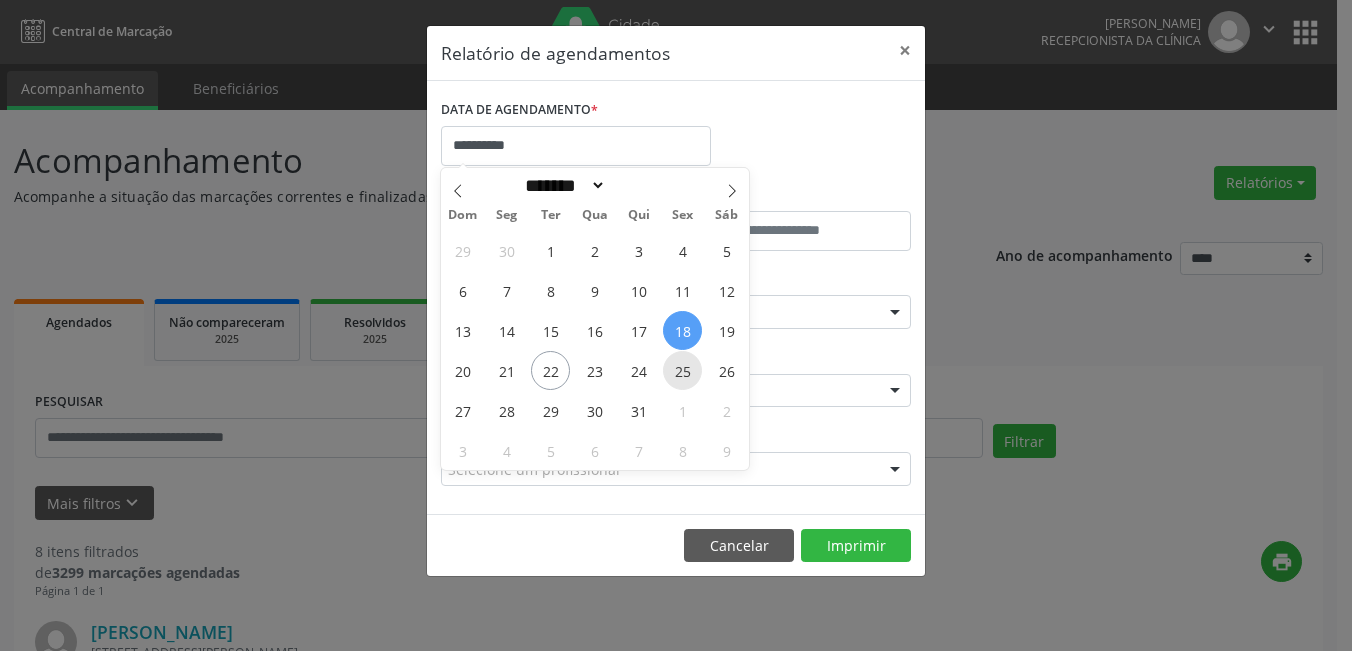 click on "25" at bounding box center [682, 370] 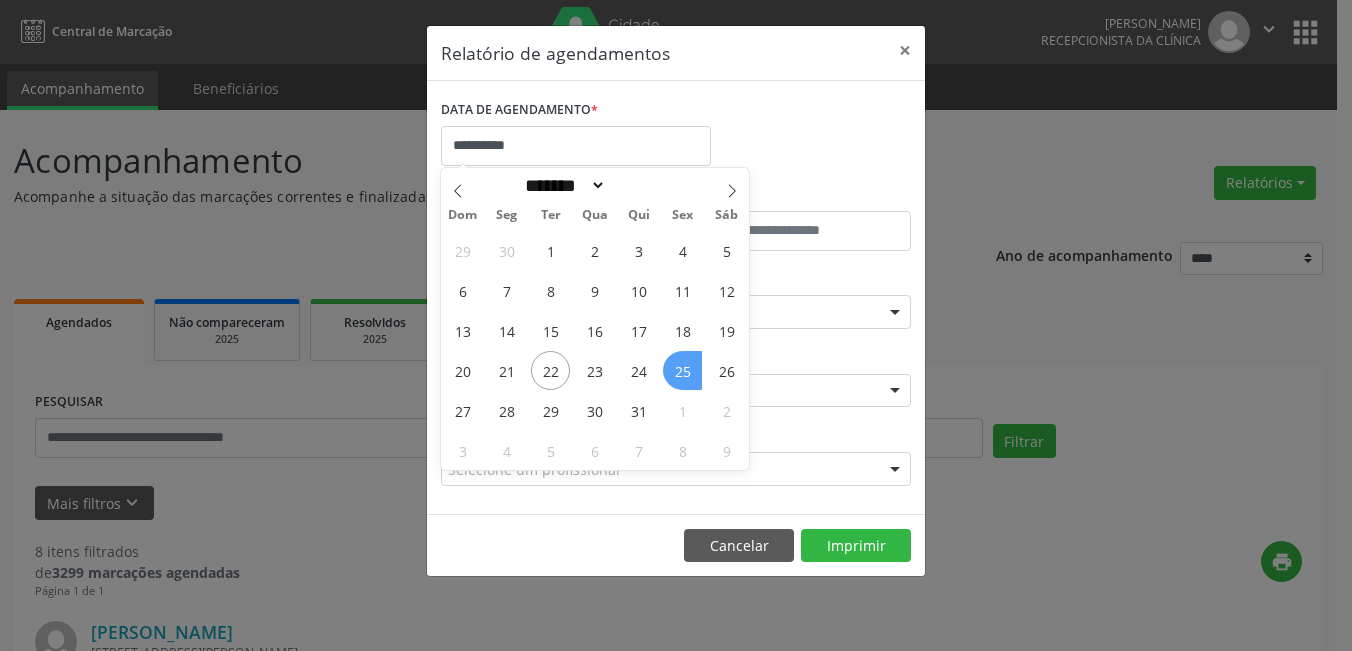 click on "25" at bounding box center [682, 370] 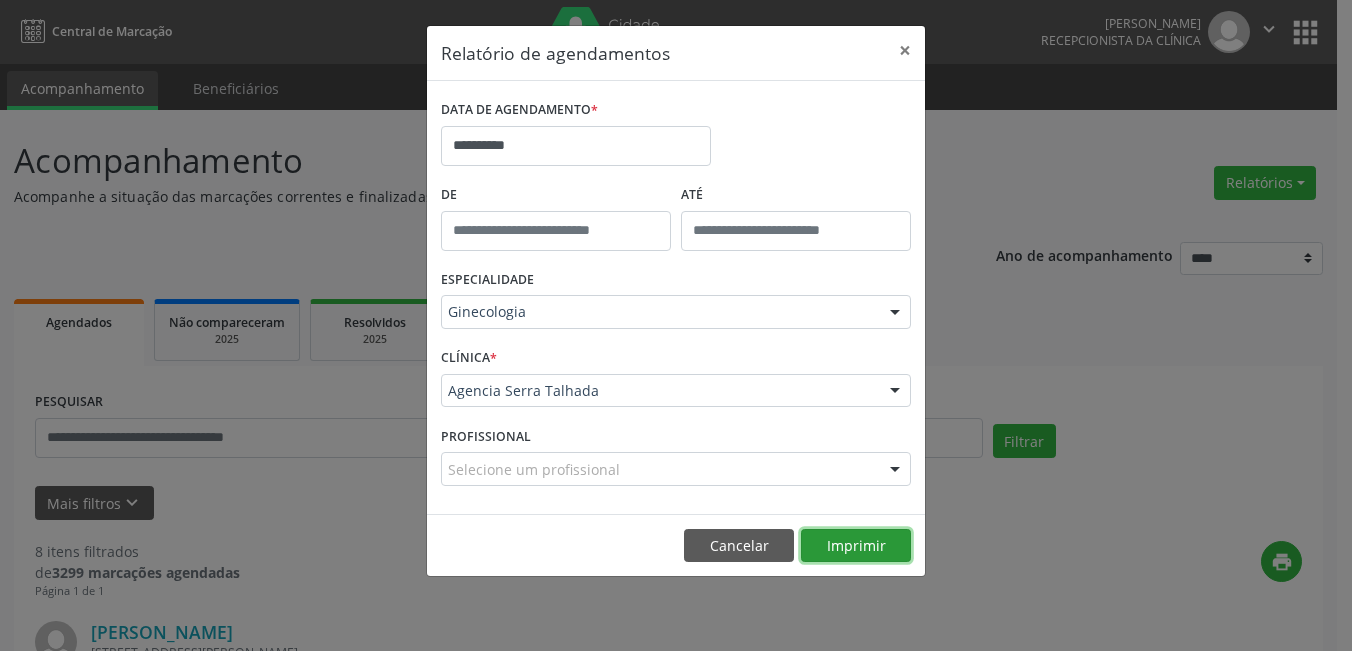 click on "Imprimir" at bounding box center (856, 546) 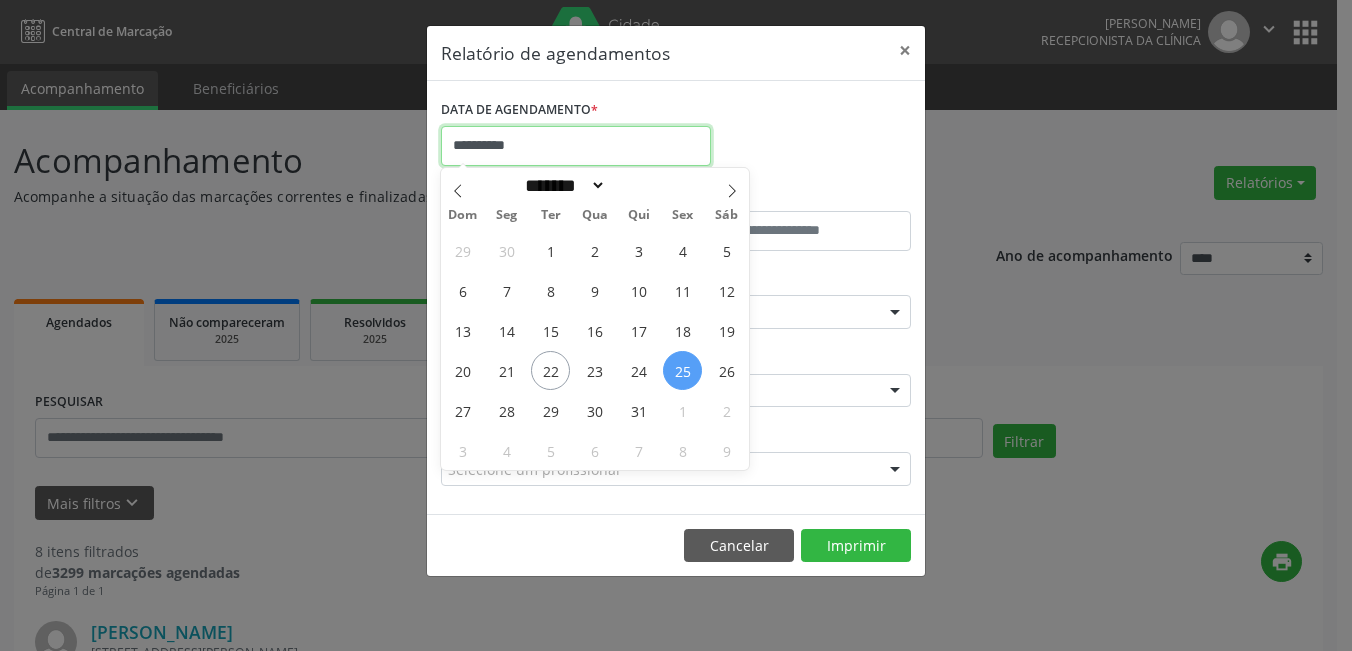 click on "**********" at bounding box center [576, 146] 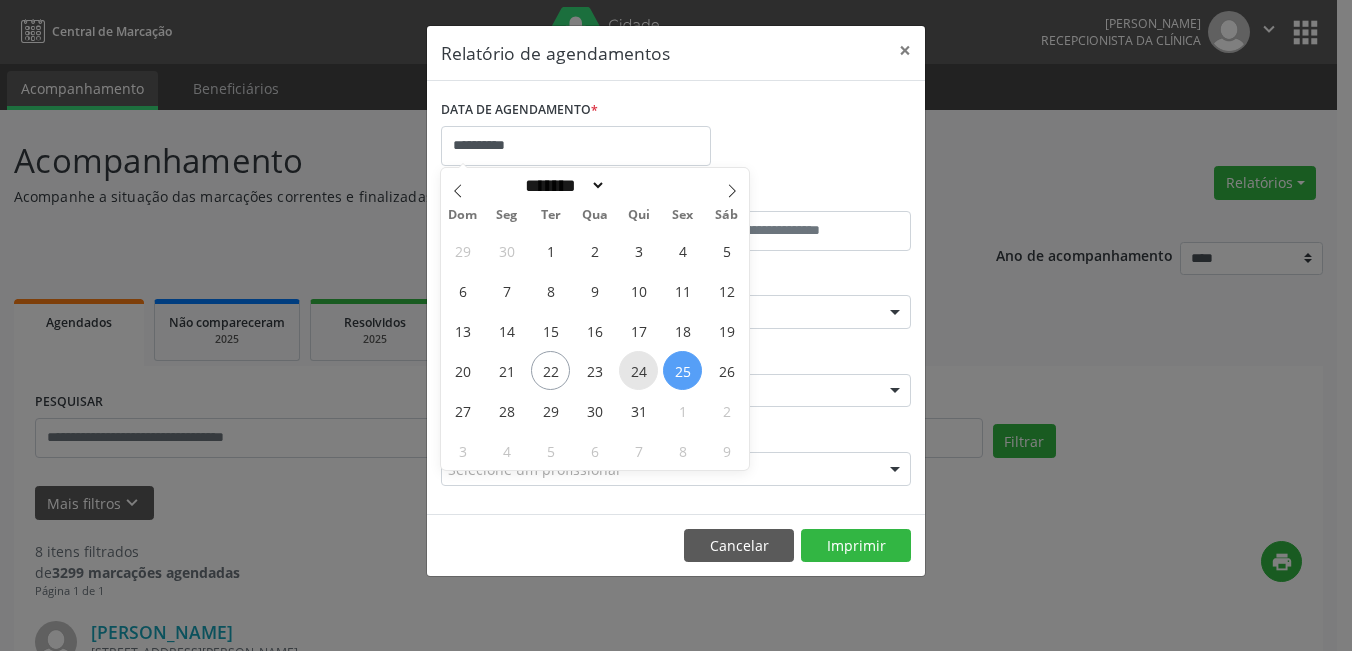 click on "24" at bounding box center [638, 370] 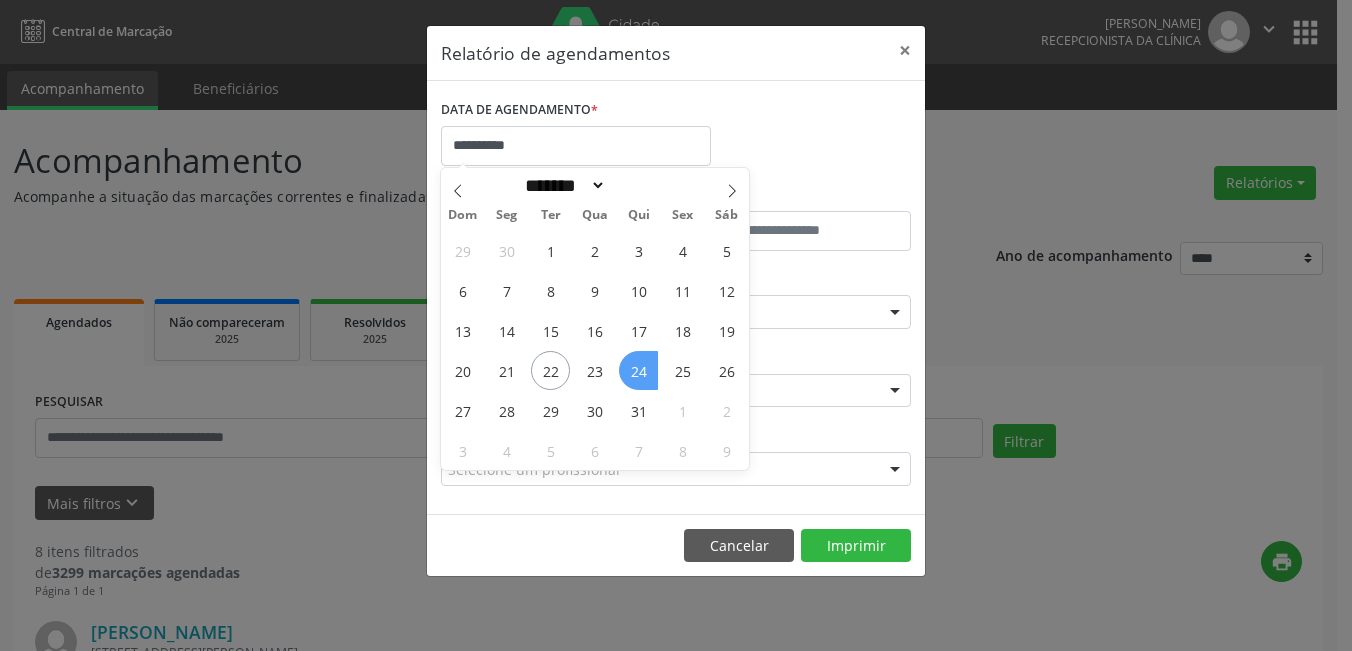 click on "24" at bounding box center [638, 370] 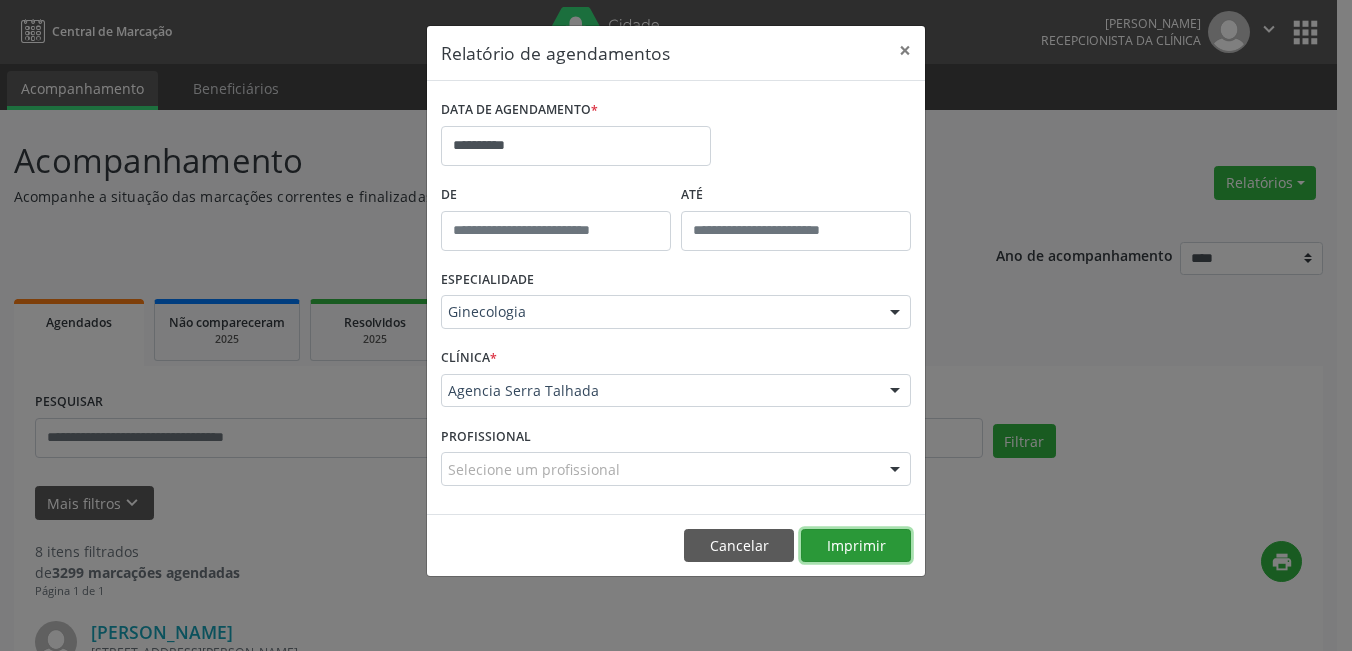 click on "Imprimir" at bounding box center (856, 546) 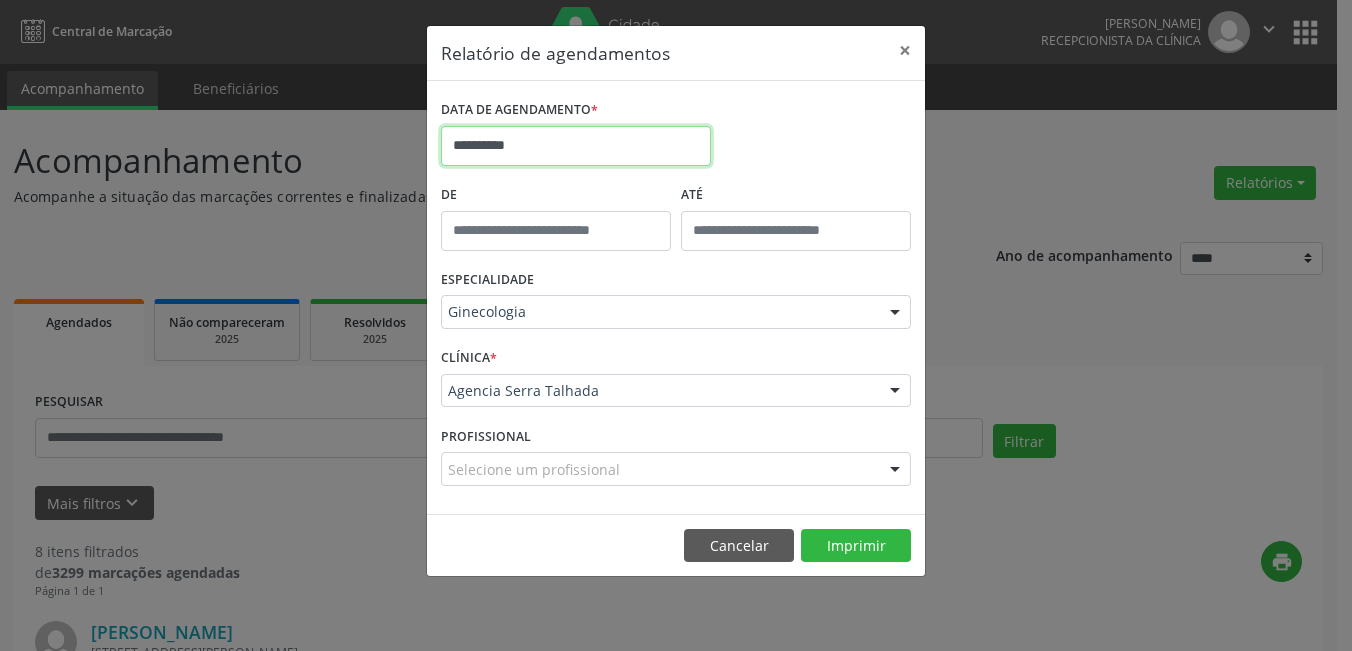 click on "**********" at bounding box center (576, 146) 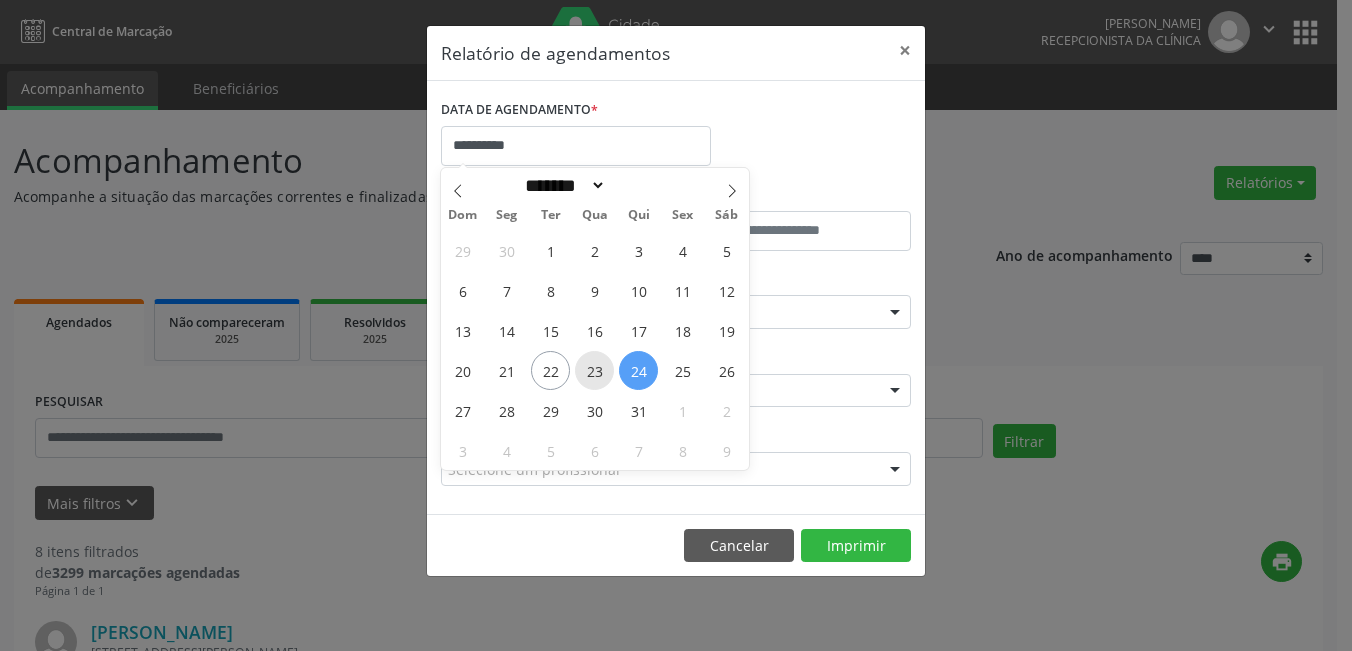 click on "23" at bounding box center (594, 370) 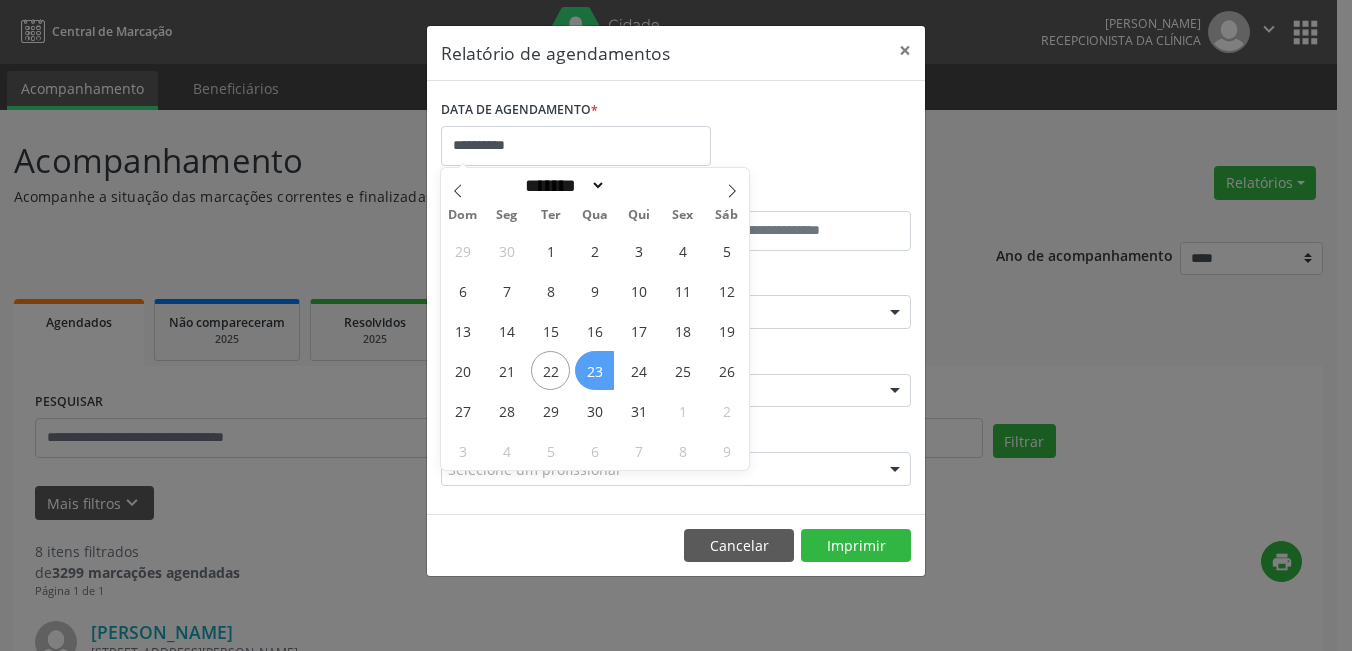 click on "23" at bounding box center (594, 370) 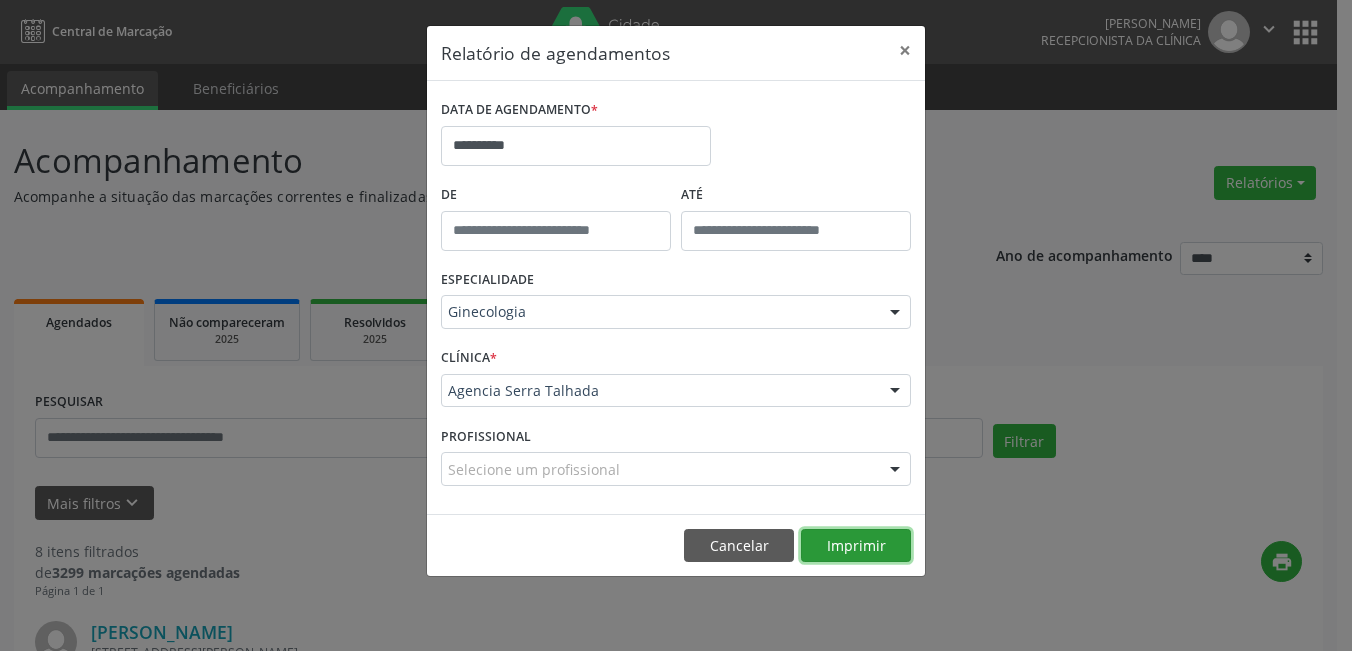 click on "Imprimir" at bounding box center [856, 546] 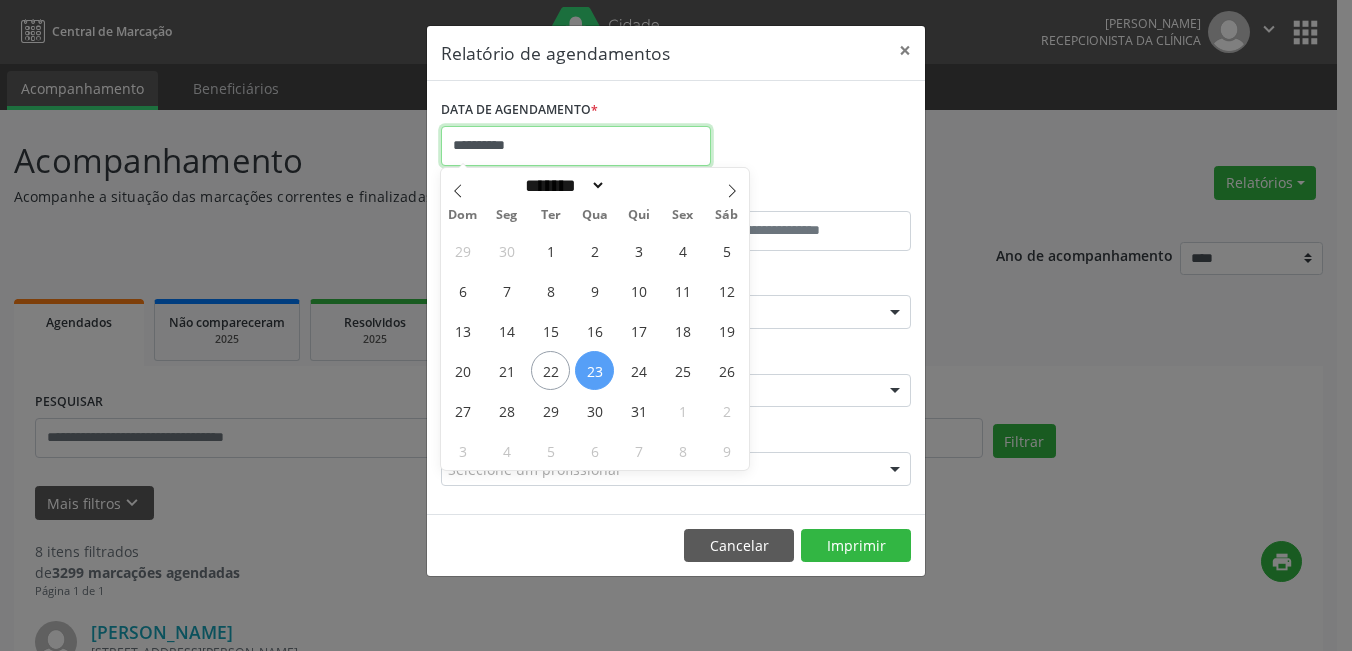 click on "**********" at bounding box center [576, 146] 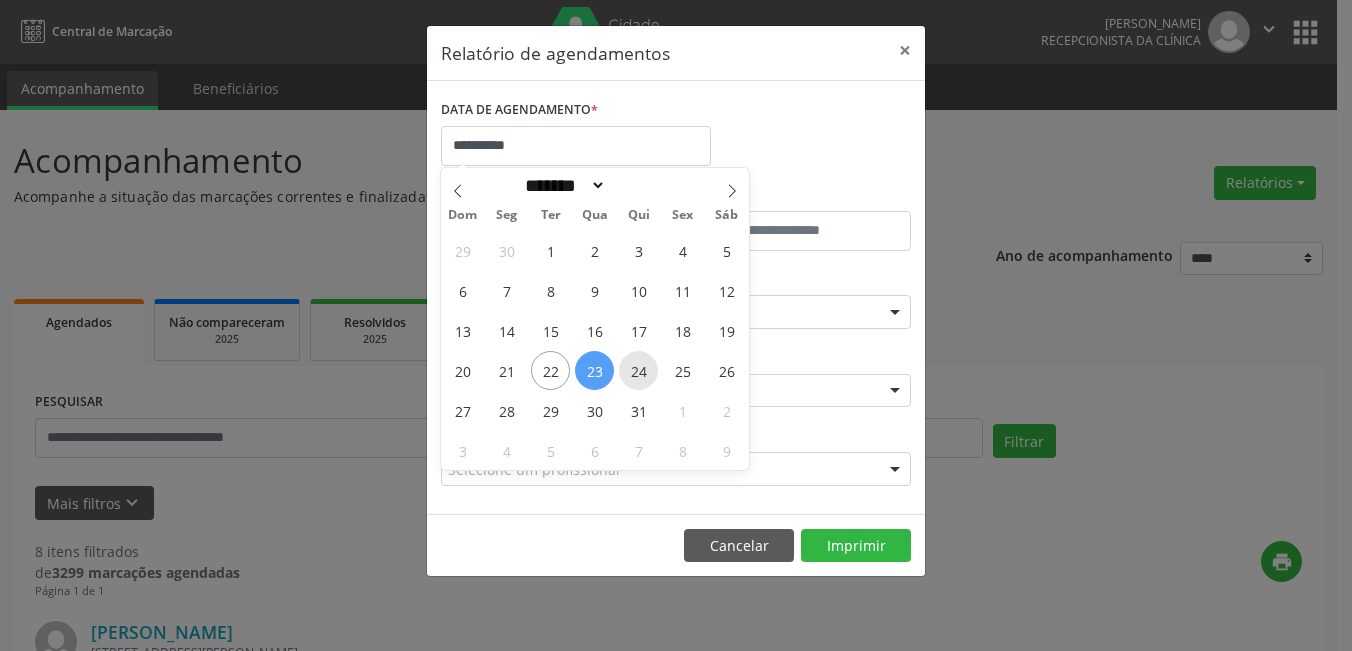 click on "24" at bounding box center [638, 370] 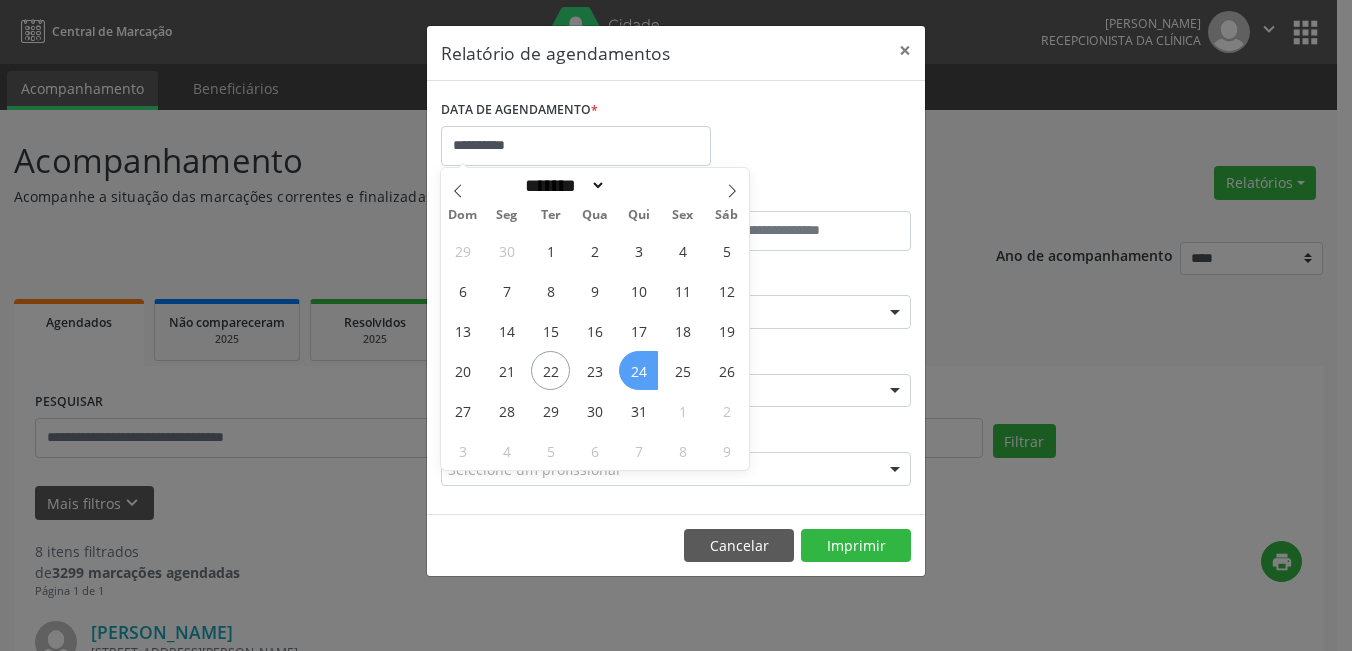 click on "24" at bounding box center (638, 370) 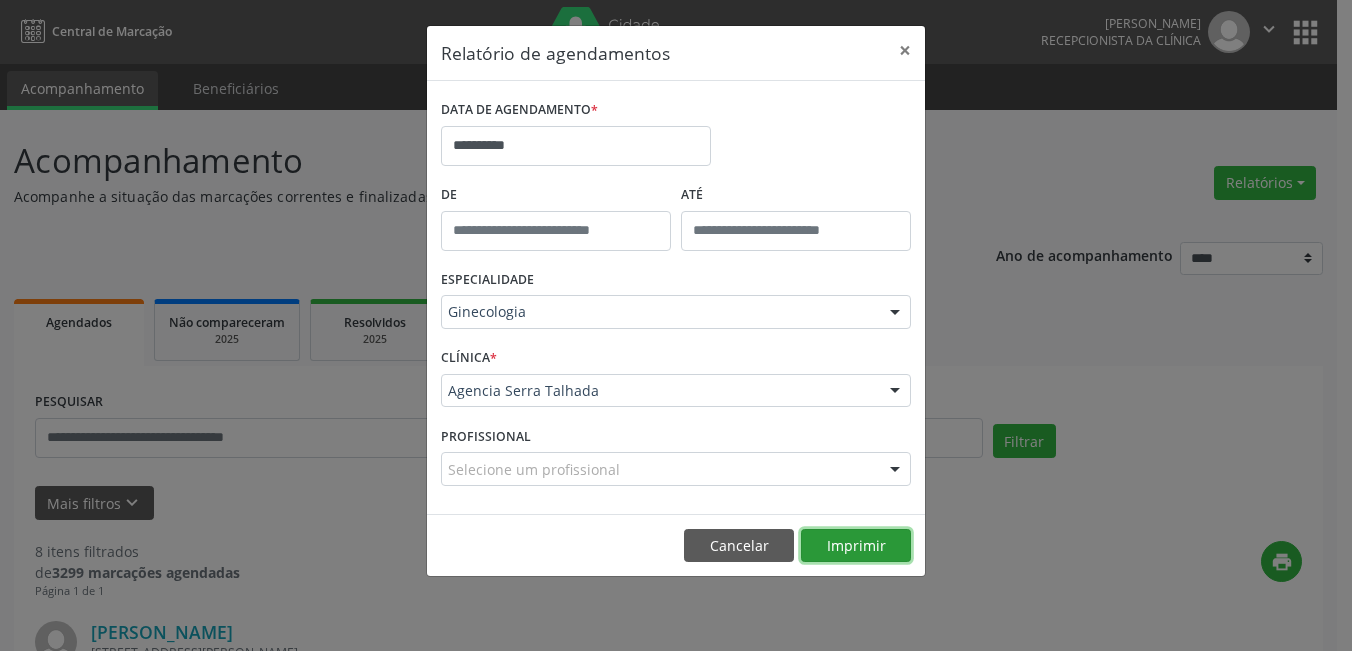 click on "Imprimir" at bounding box center [856, 546] 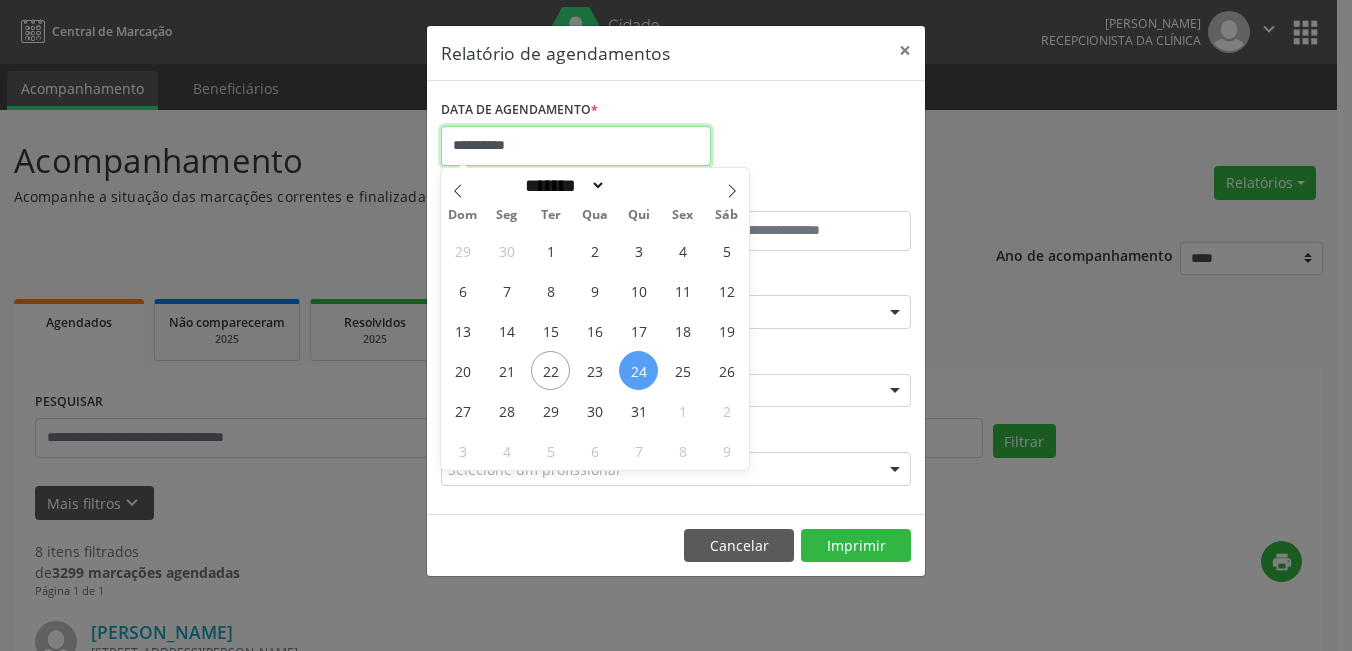 click on "**********" at bounding box center (576, 146) 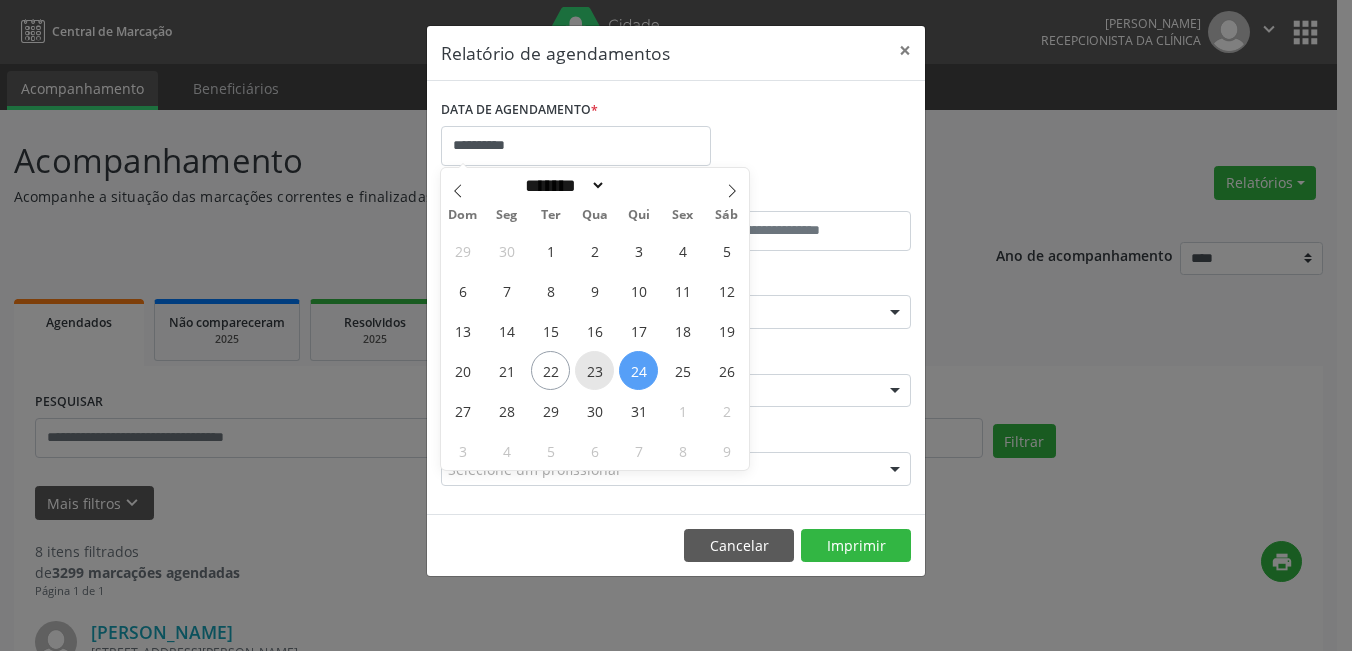 click on "23" at bounding box center (594, 370) 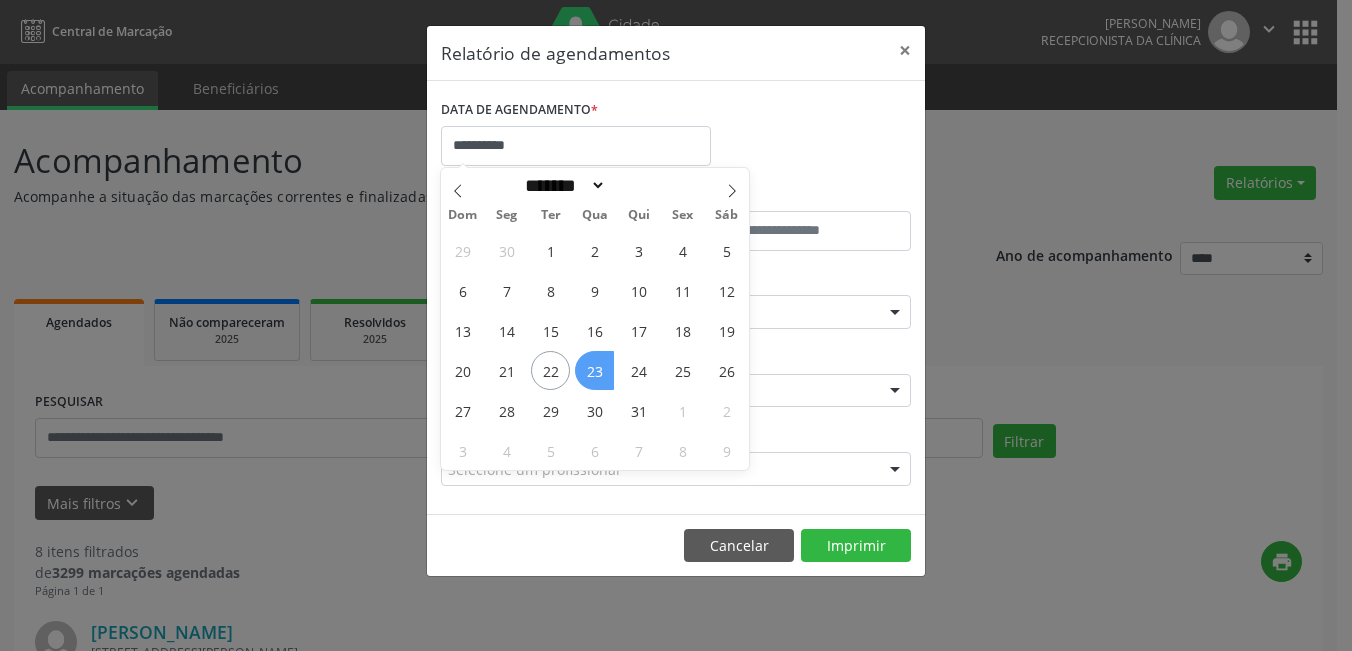 click on "23" at bounding box center [594, 370] 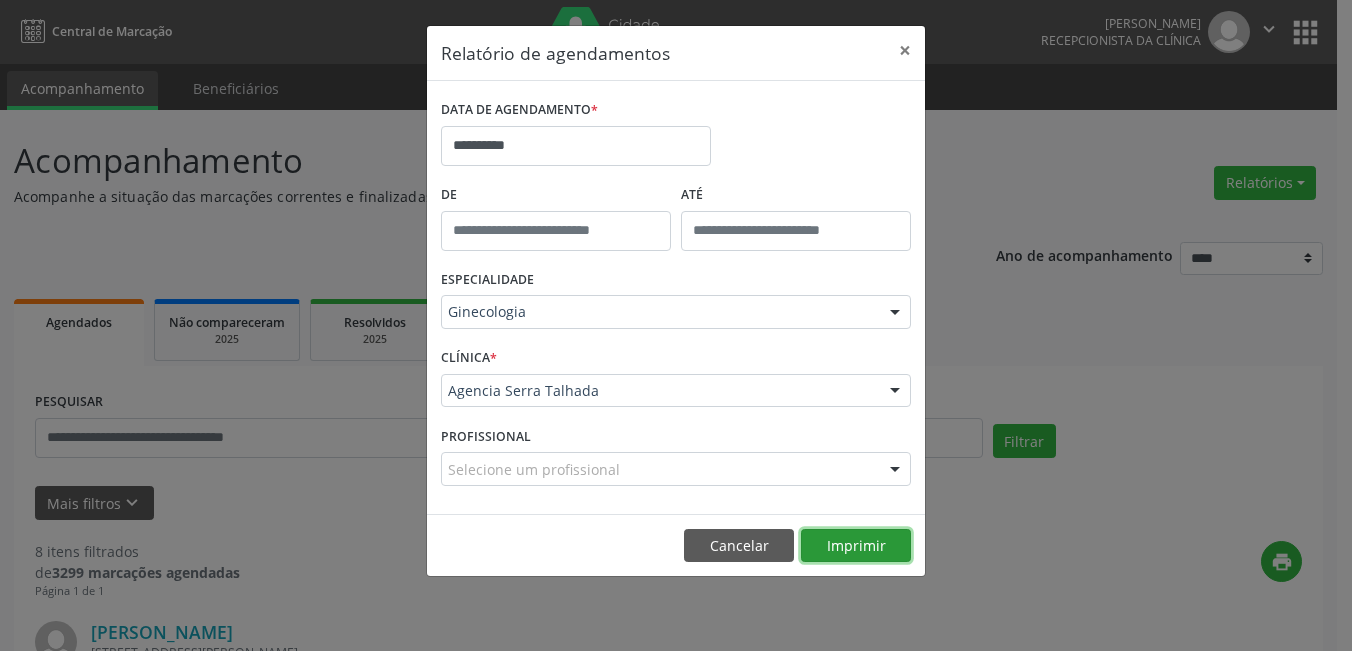 click on "Imprimir" at bounding box center [856, 546] 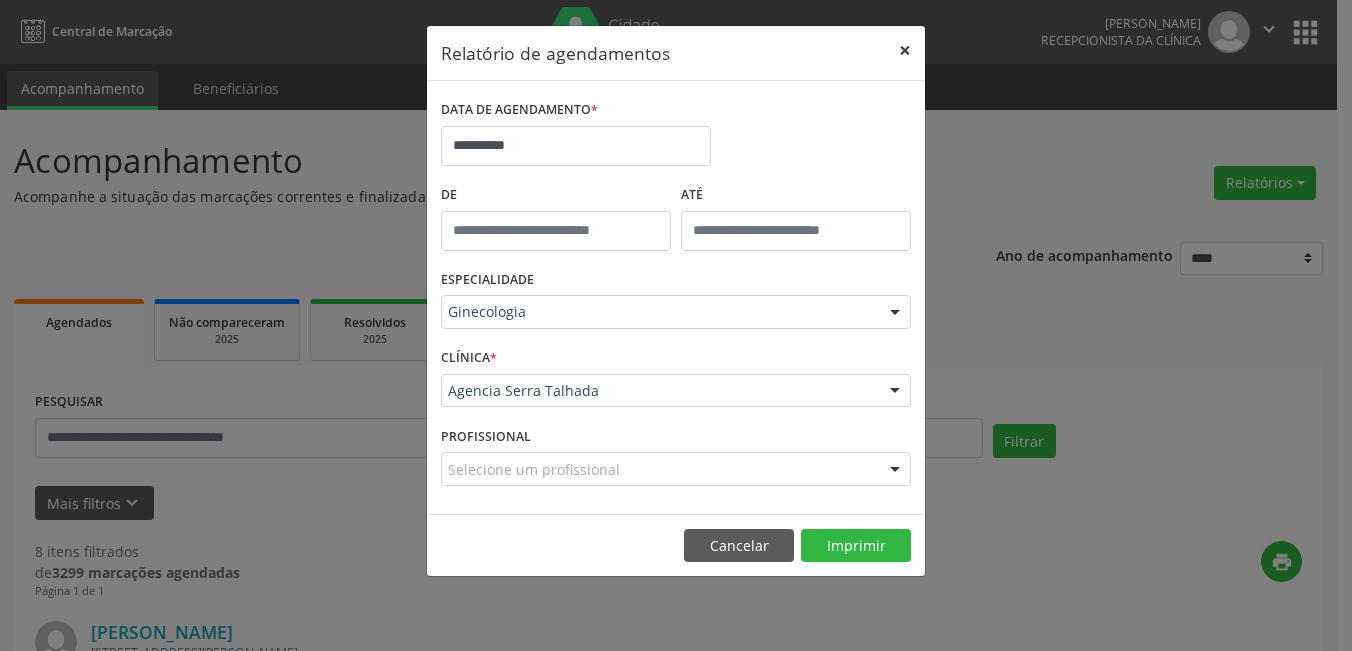 click on "×" at bounding box center [905, 50] 